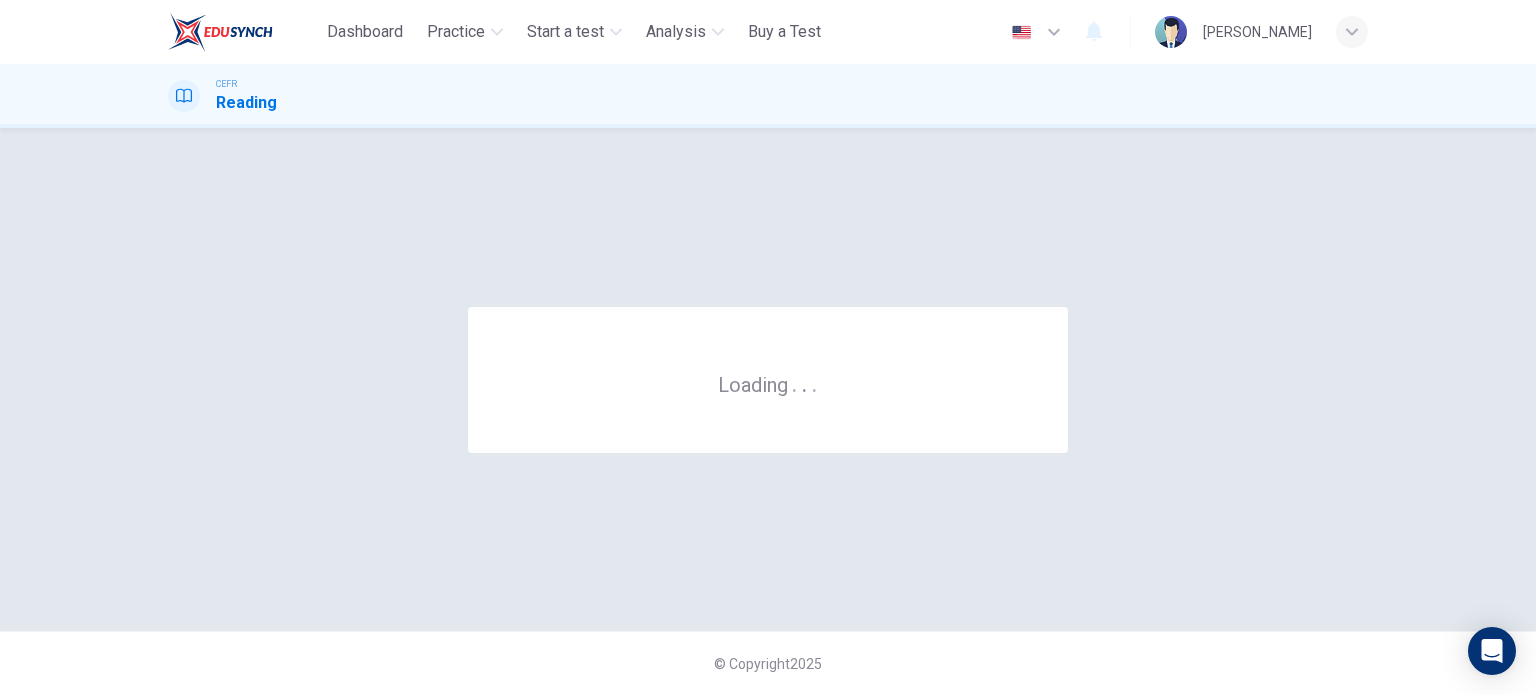 scroll, scrollTop: 0, scrollLeft: 0, axis: both 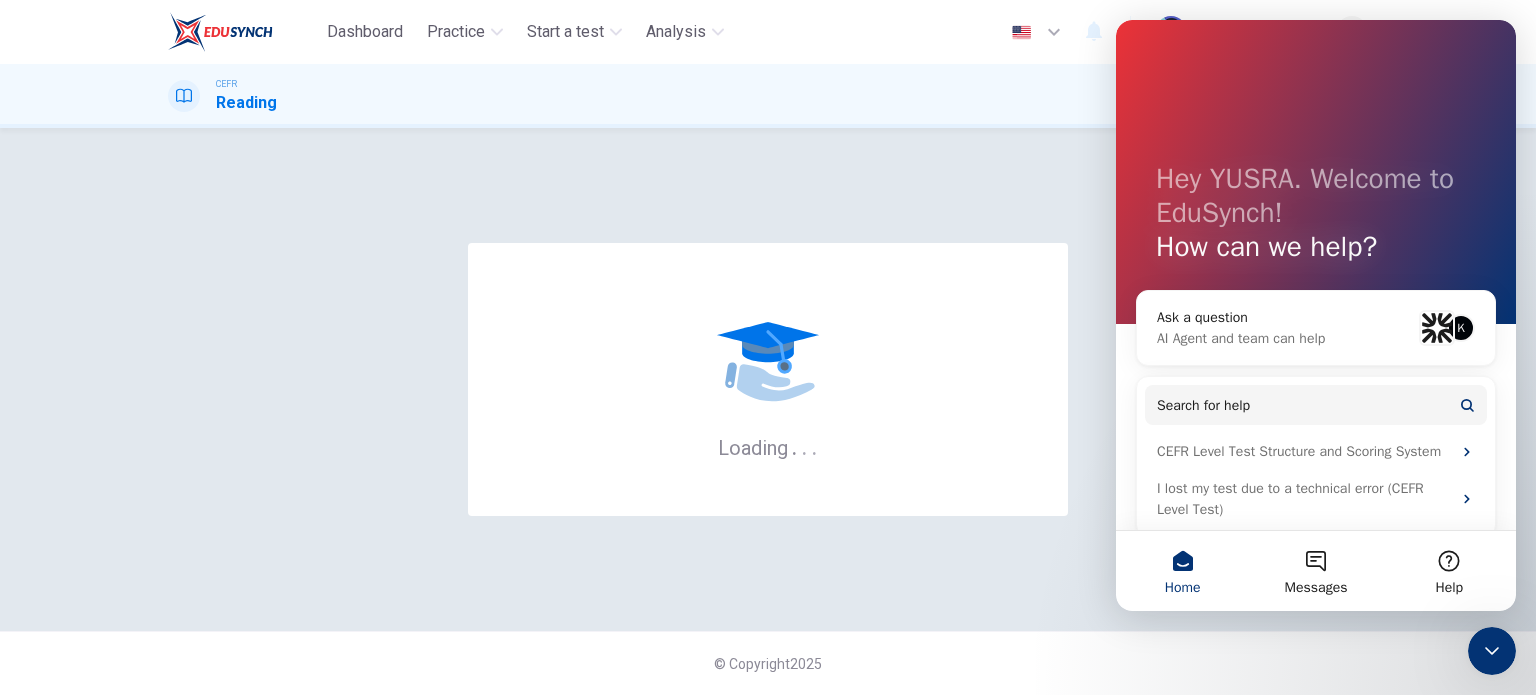 click on "Home" at bounding box center (1182, 571) 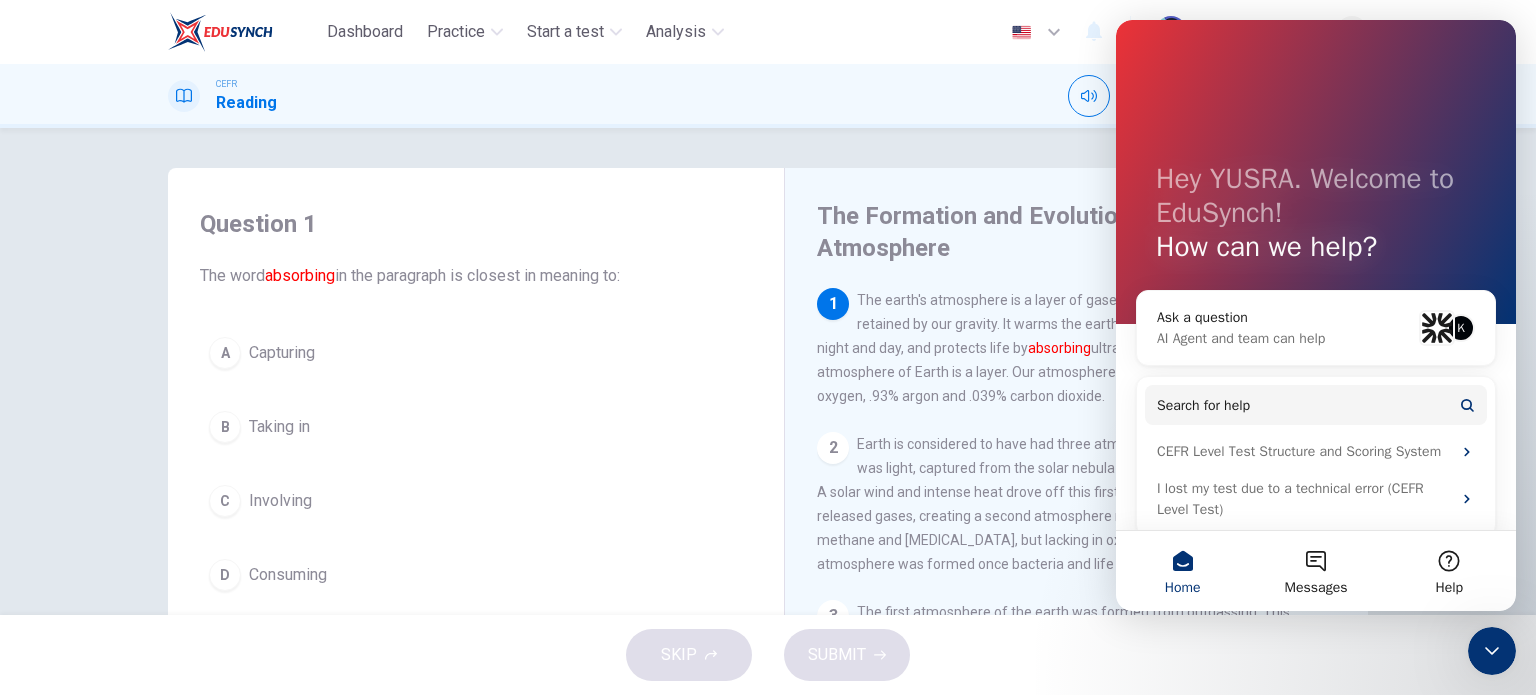 click on "Hey YUSRA. Welcome to EduSynch! How can we help?" at bounding box center (1316, 172) 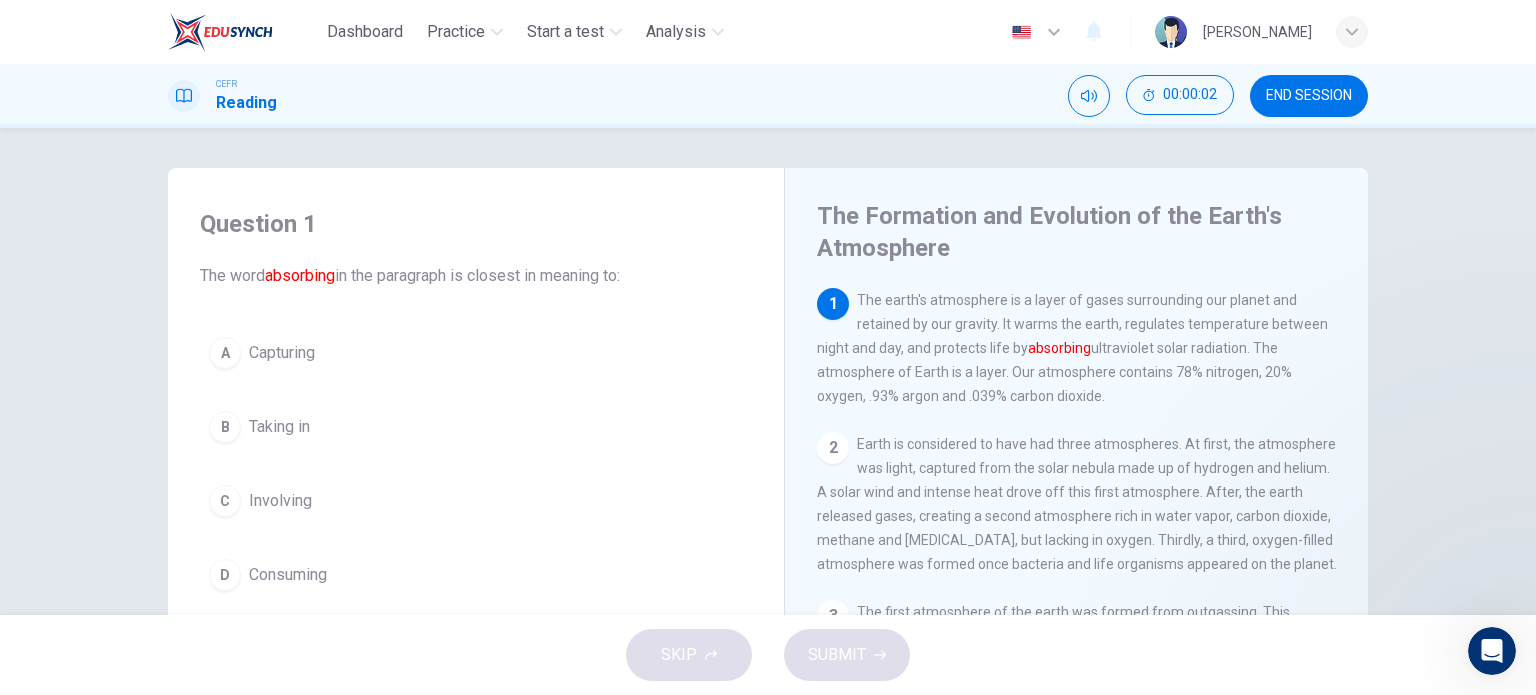scroll, scrollTop: 0, scrollLeft: 0, axis: both 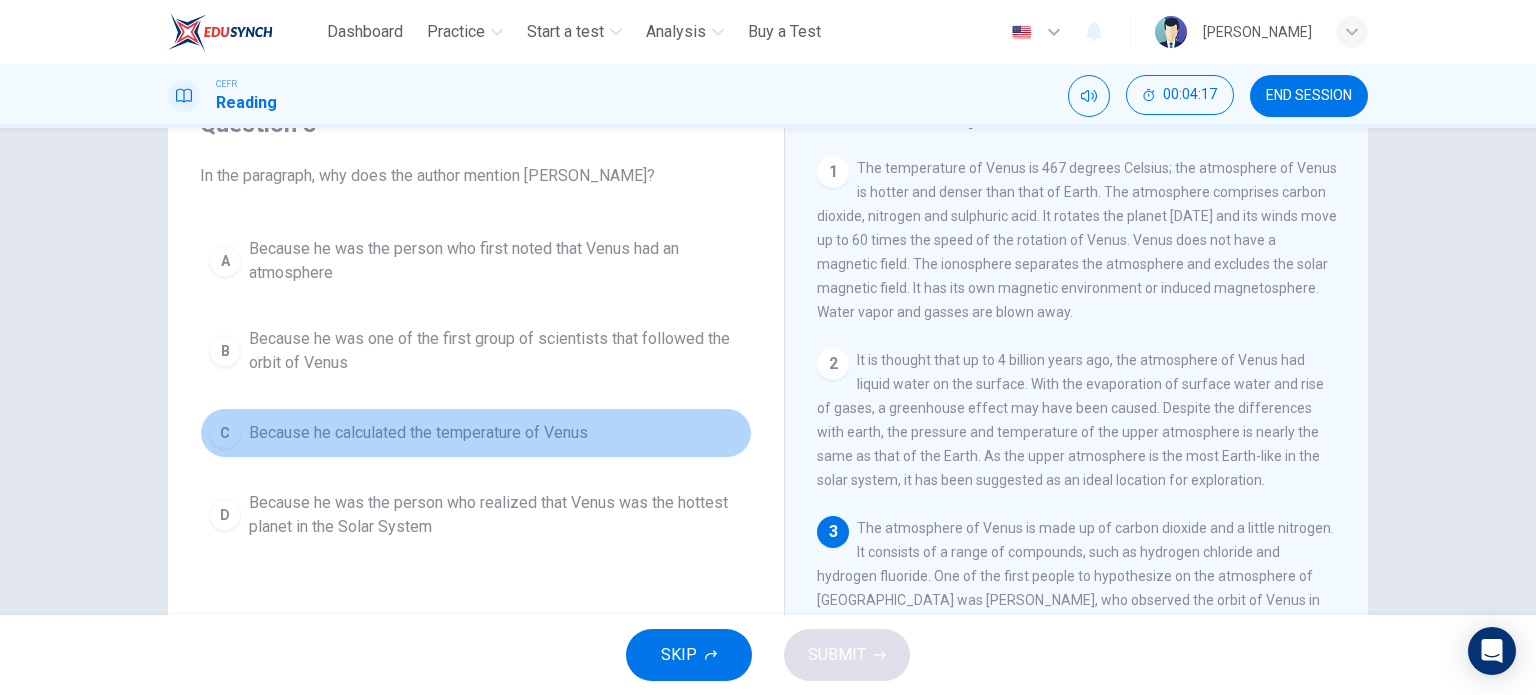 click on "A" at bounding box center (225, 285) 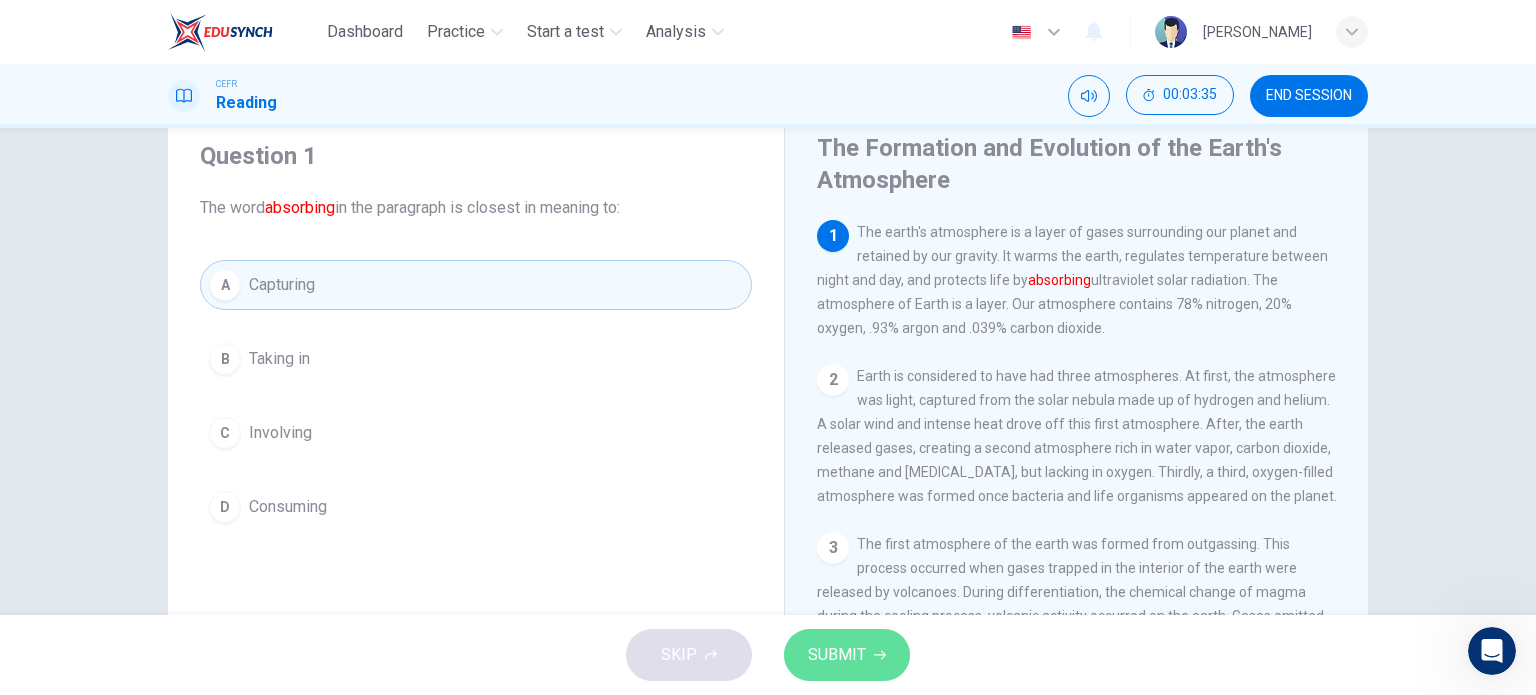 click on "SUBMIT" at bounding box center [837, 655] 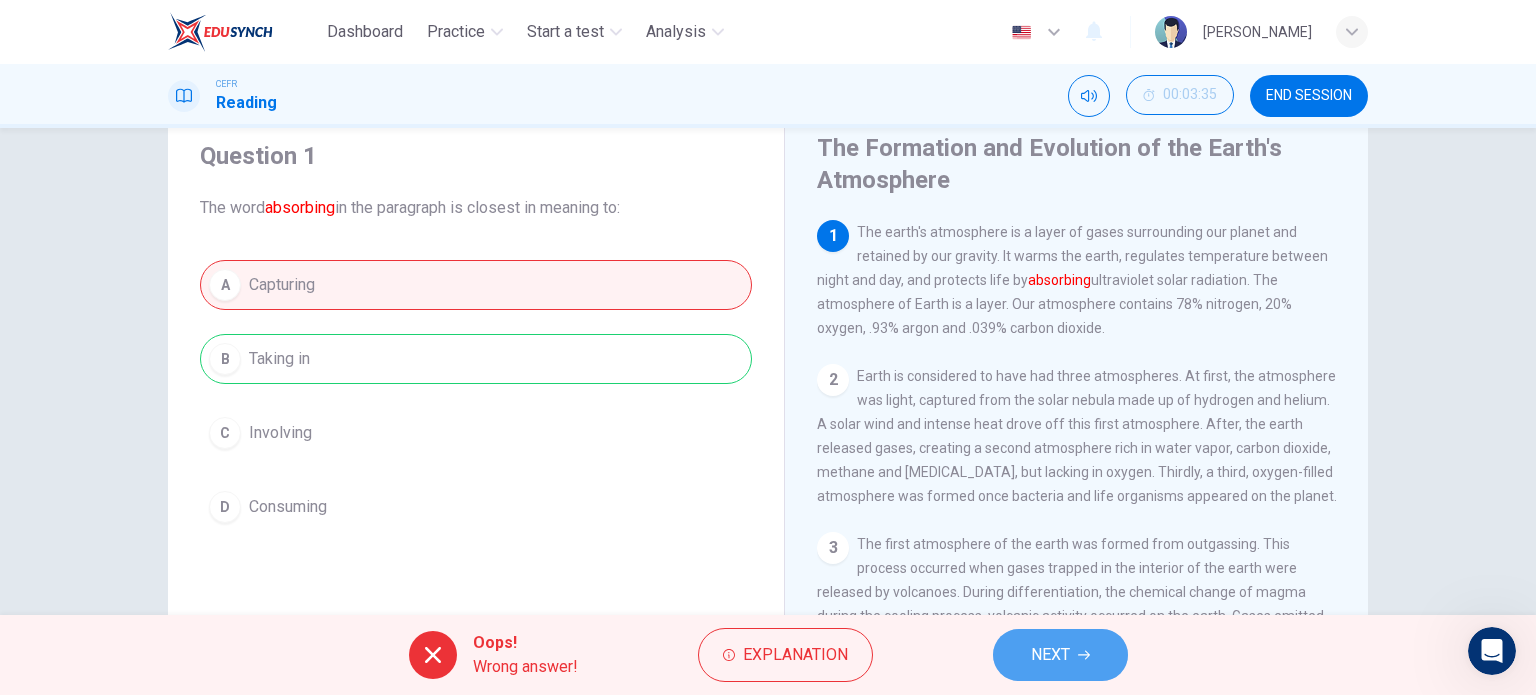 click on "NEXT" at bounding box center [1050, 655] 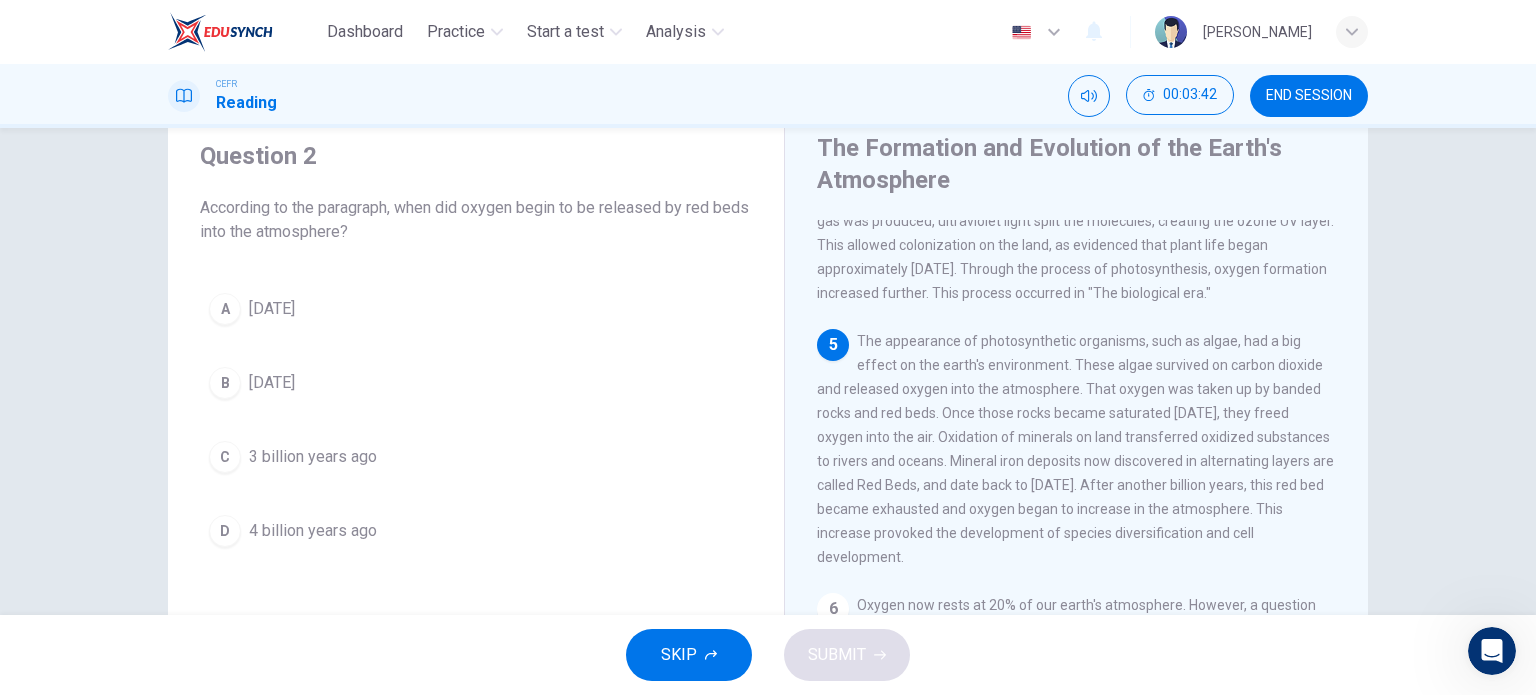 scroll, scrollTop: 608, scrollLeft: 0, axis: vertical 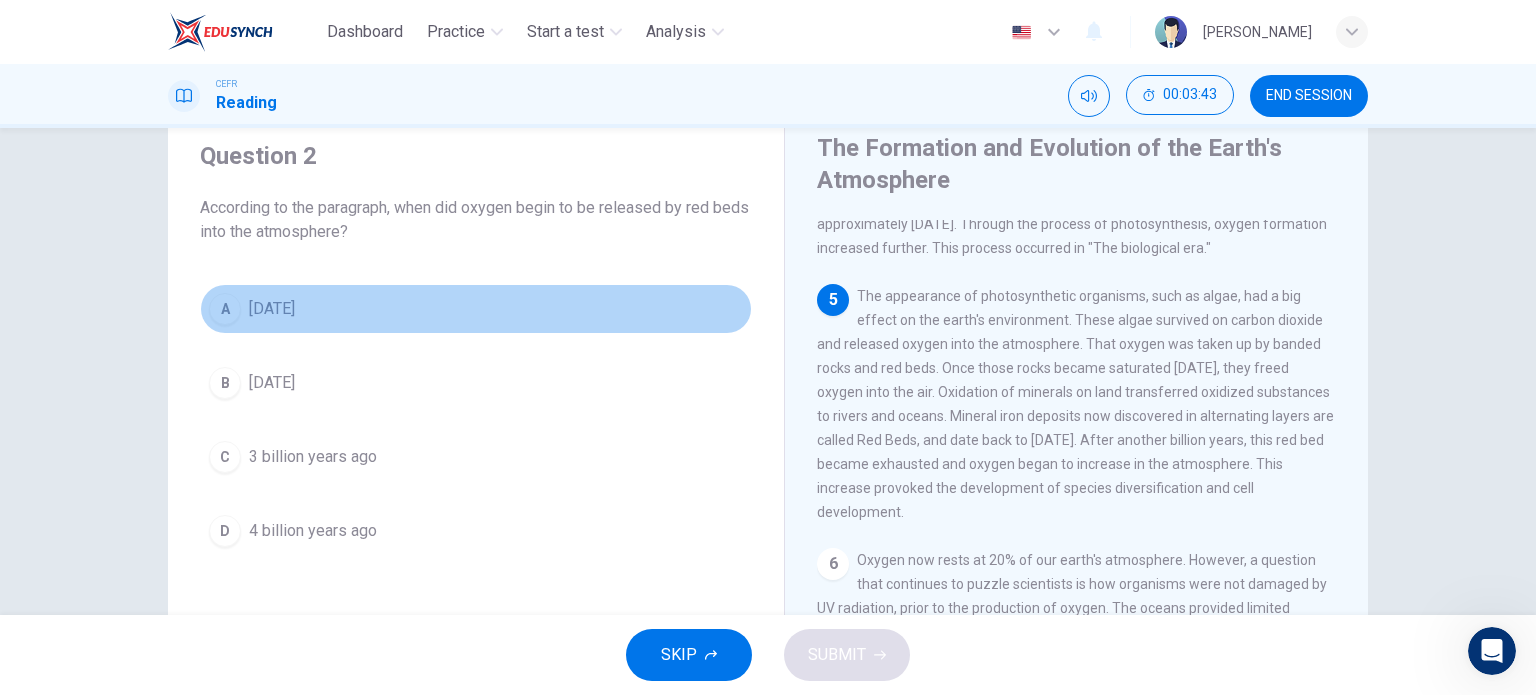 click on "A [DATE]" at bounding box center (476, 309) 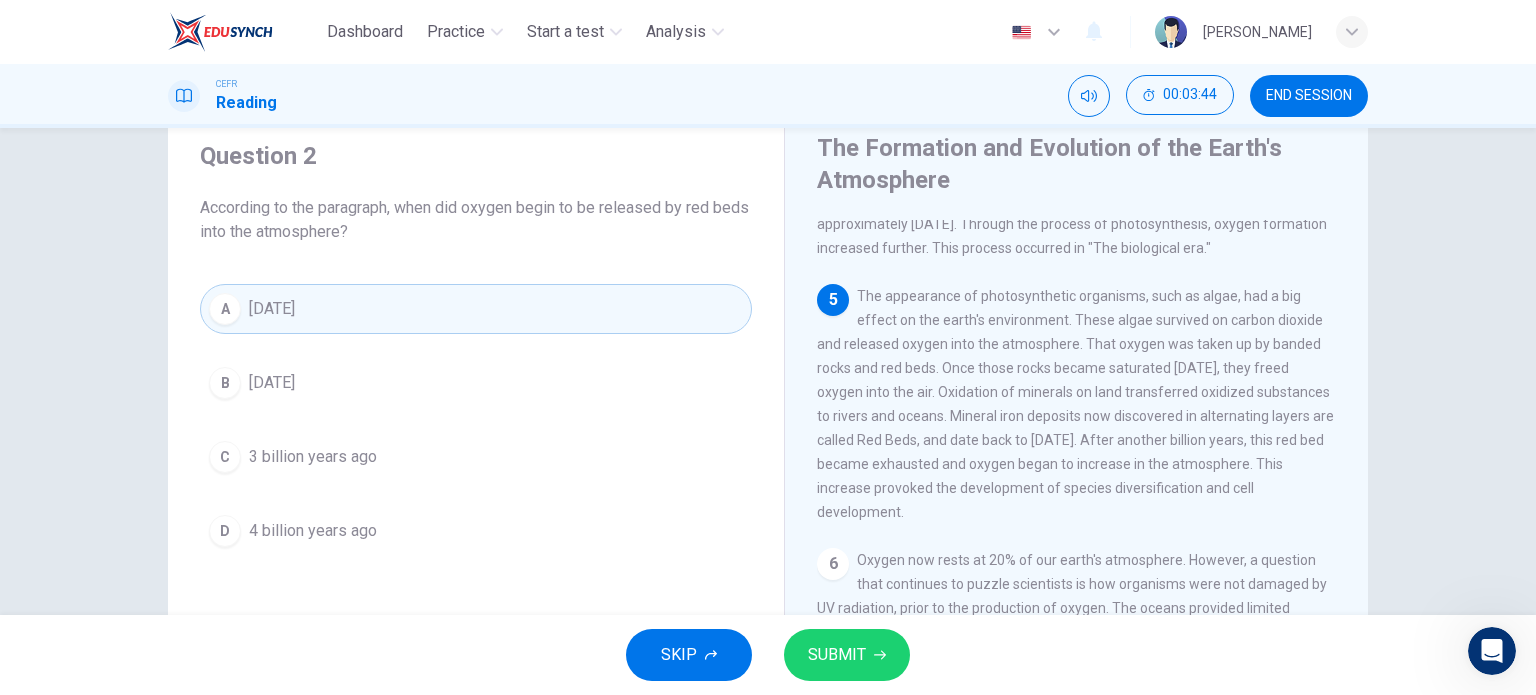 click on "SKIP SUBMIT" at bounding box center [768, 655] 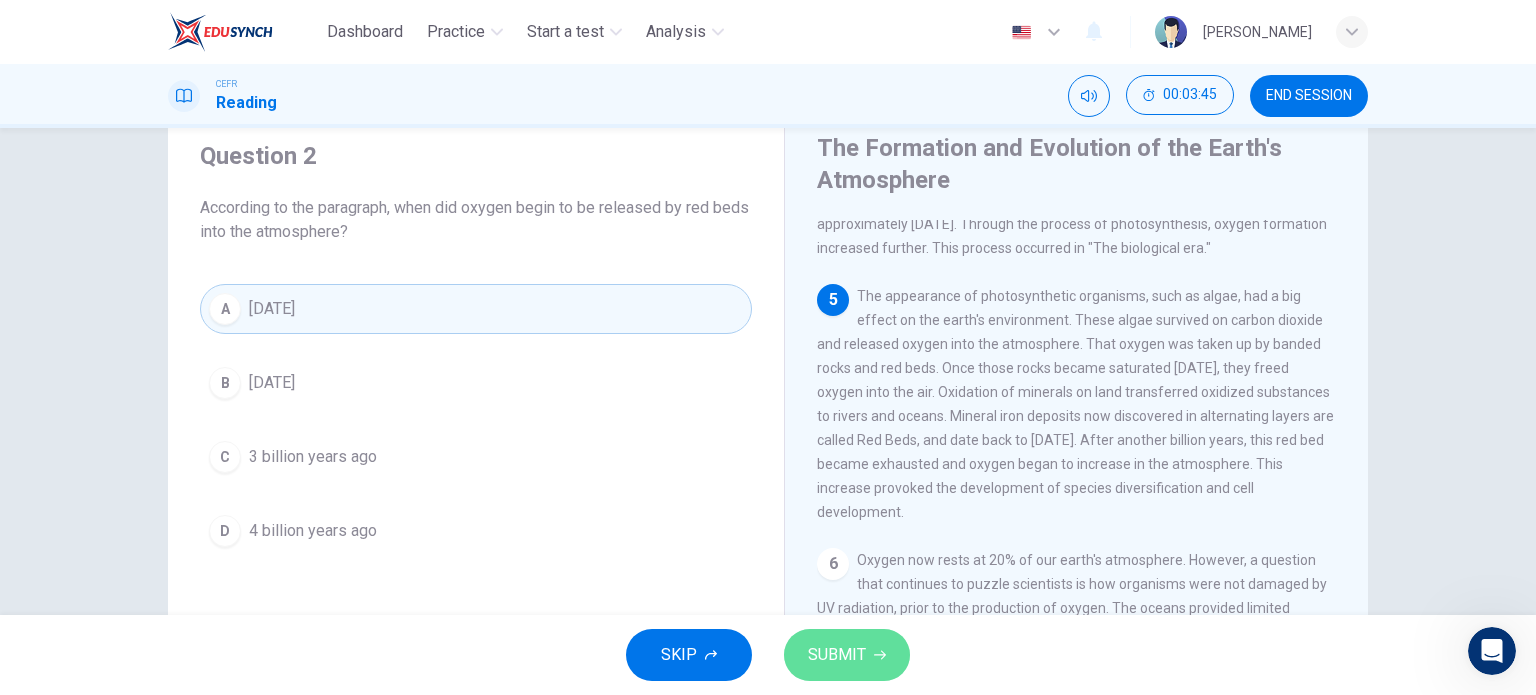 click on "SUBMIT" at bounding box center (847, 655) 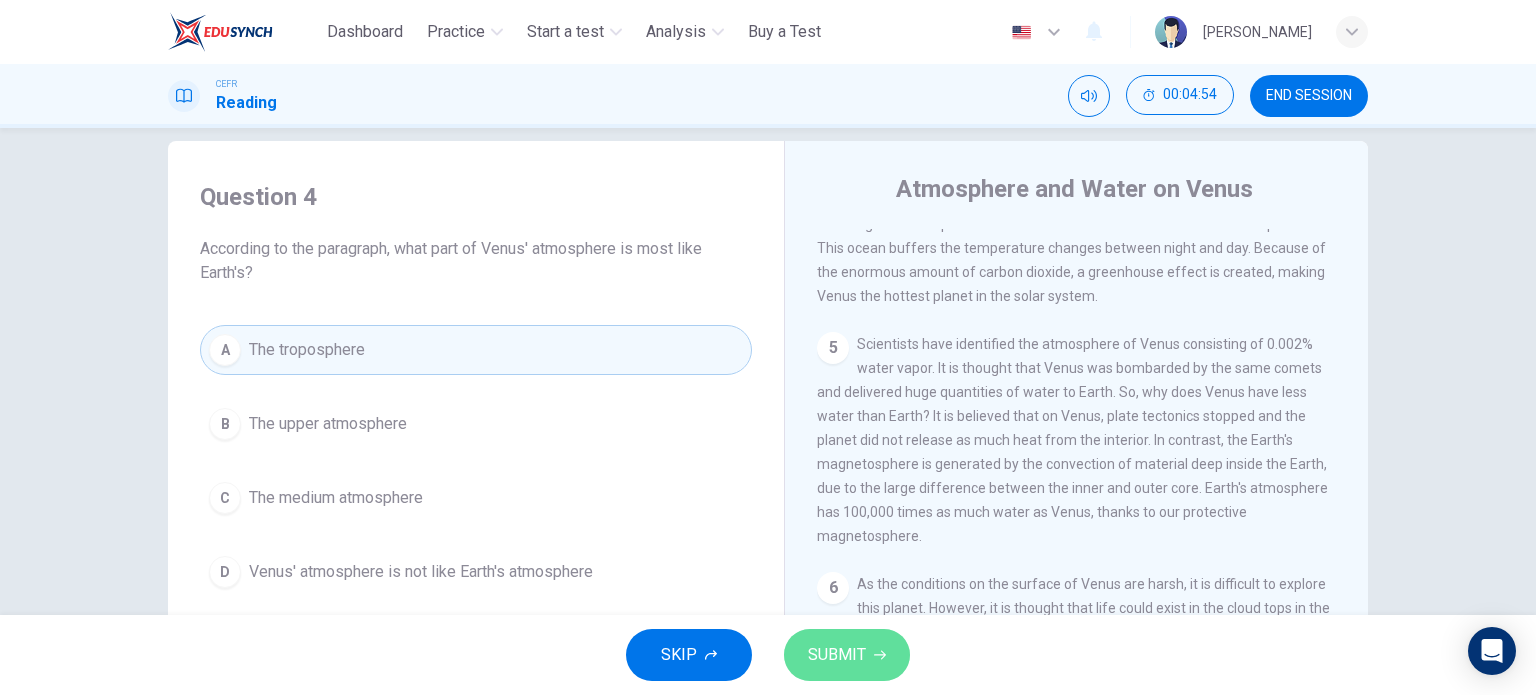 click 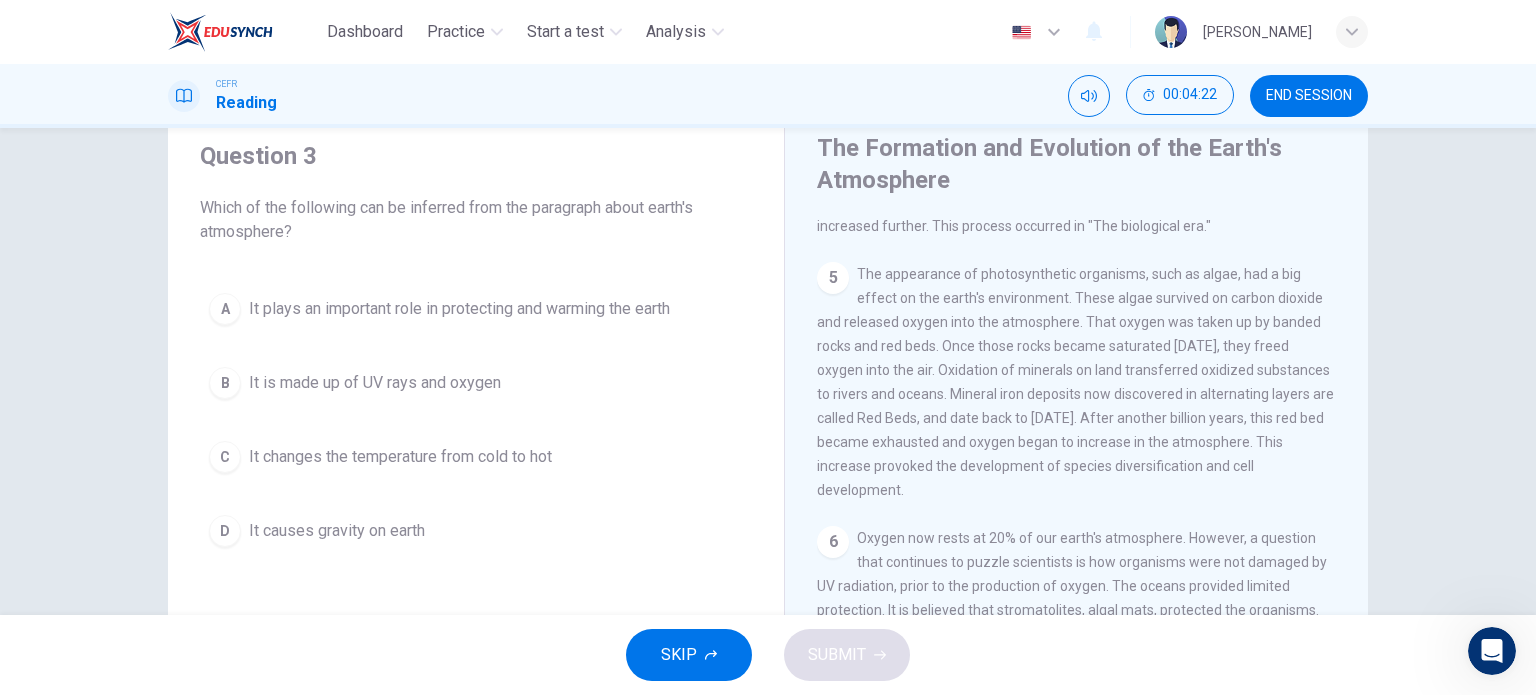 scroll, scrollTop: 638, scrollLeft: 0, axis: vertical 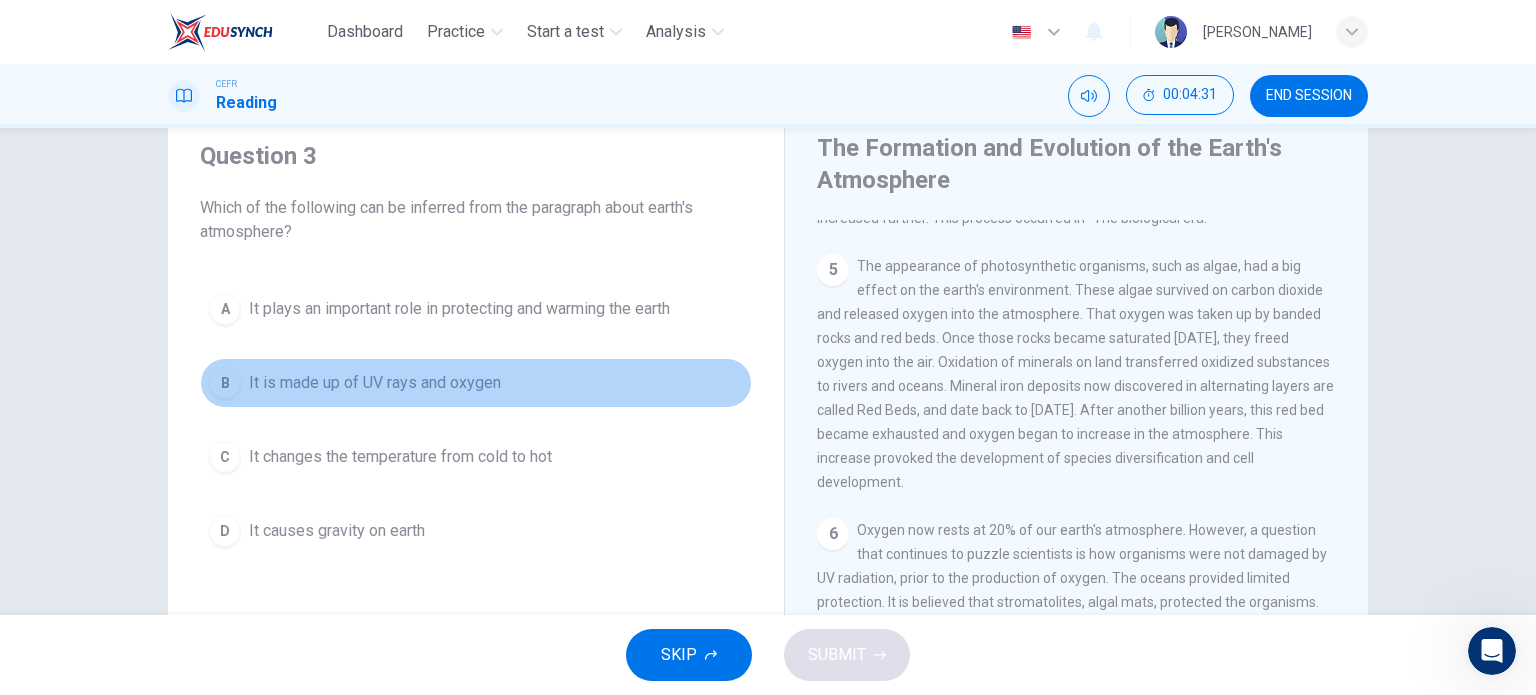 click on "B" at bounding box center [225, 383] 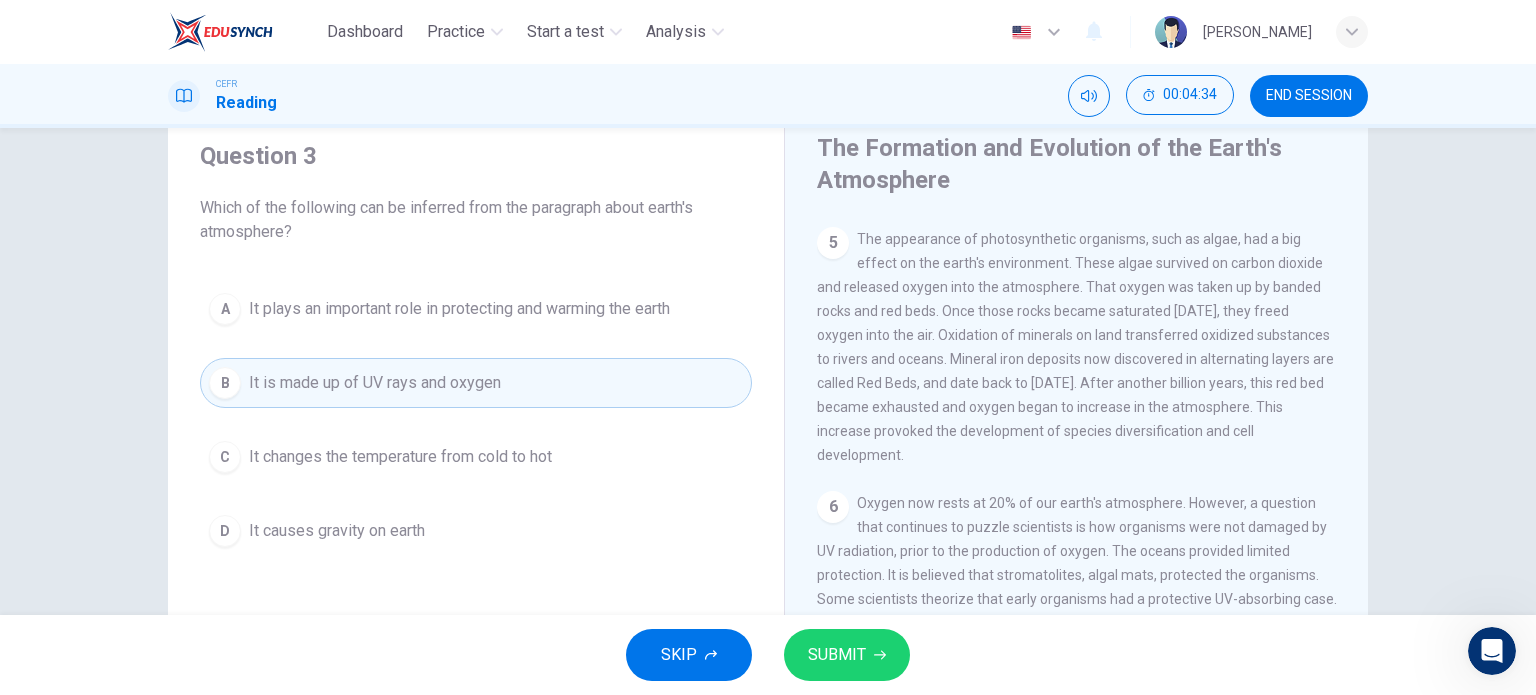 scroll, scrollTop: 701, scrollLeft: 0, axis: vertical 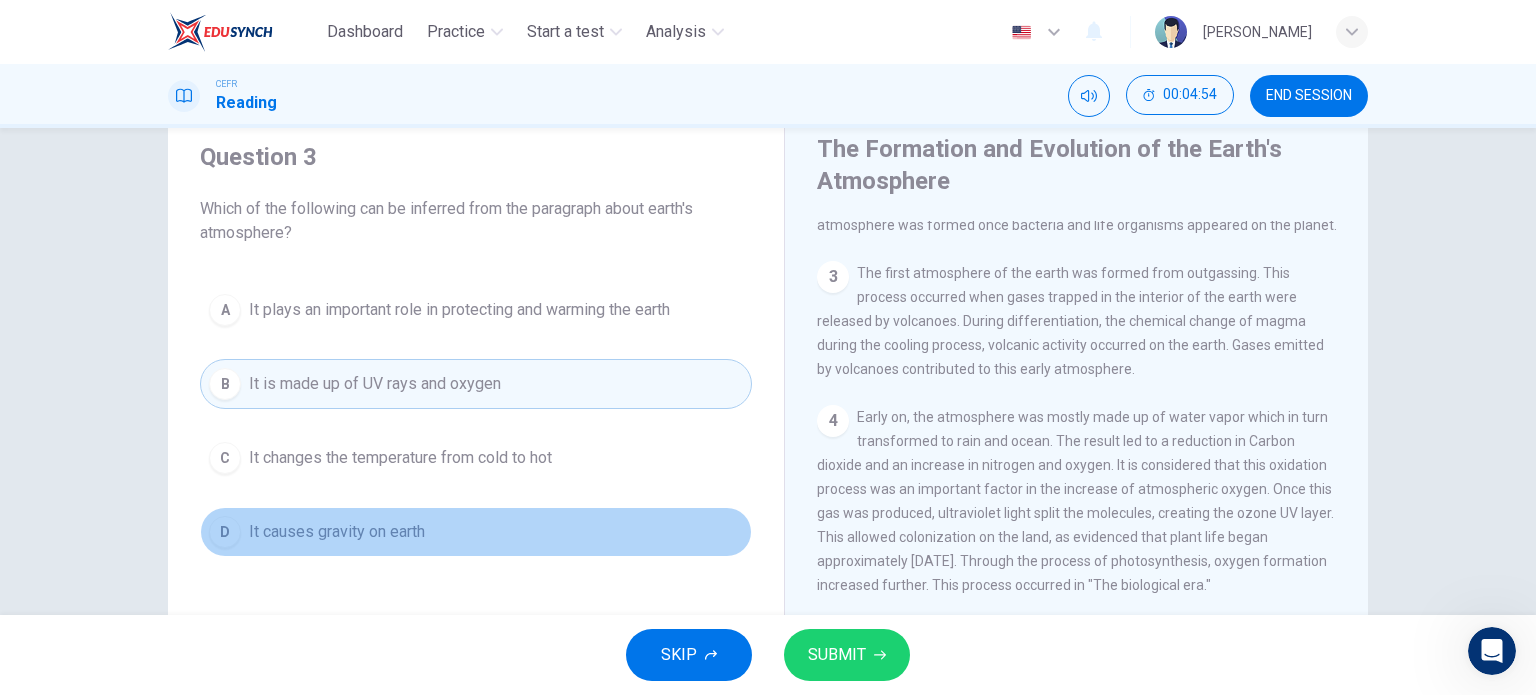 click on "D It causes gravity on earth" at bounding box center [476, 532] 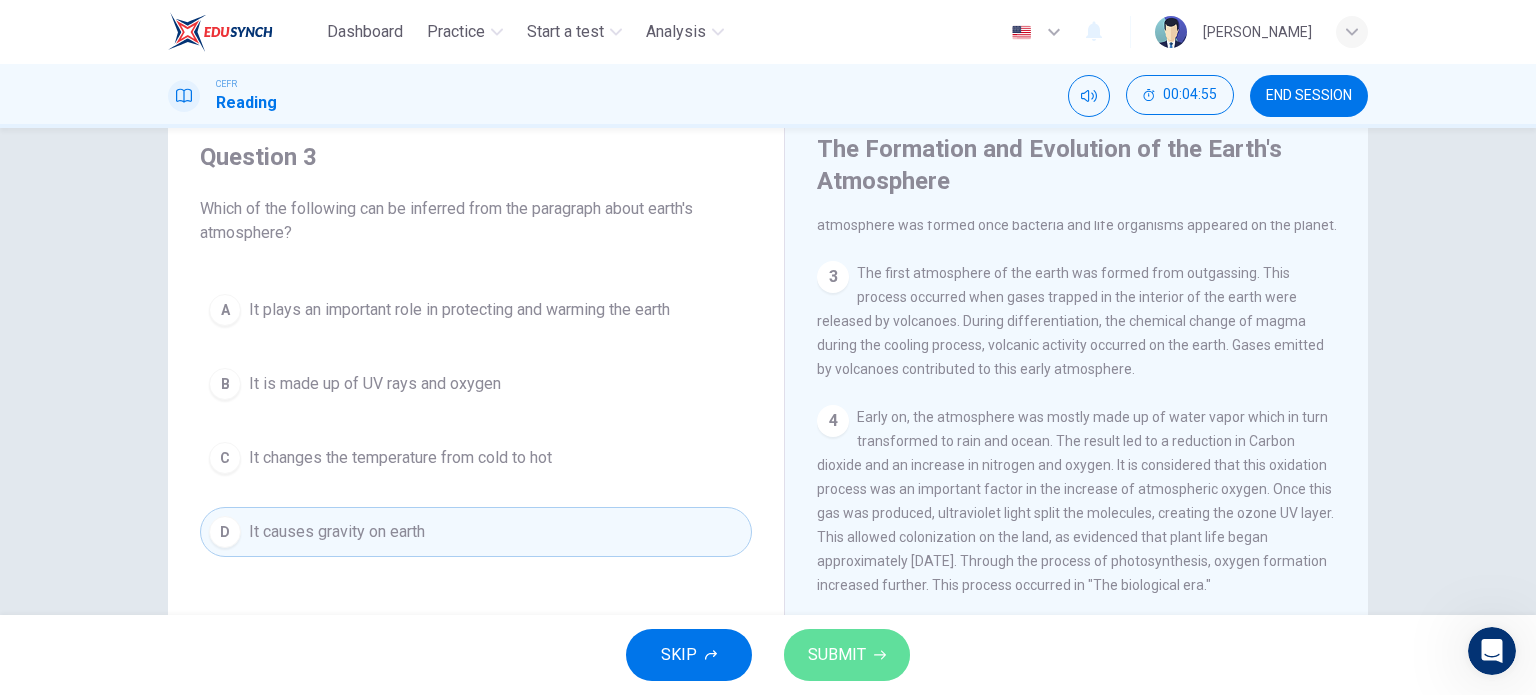 click on "SUBMIT" at bounding box center [837, 655] 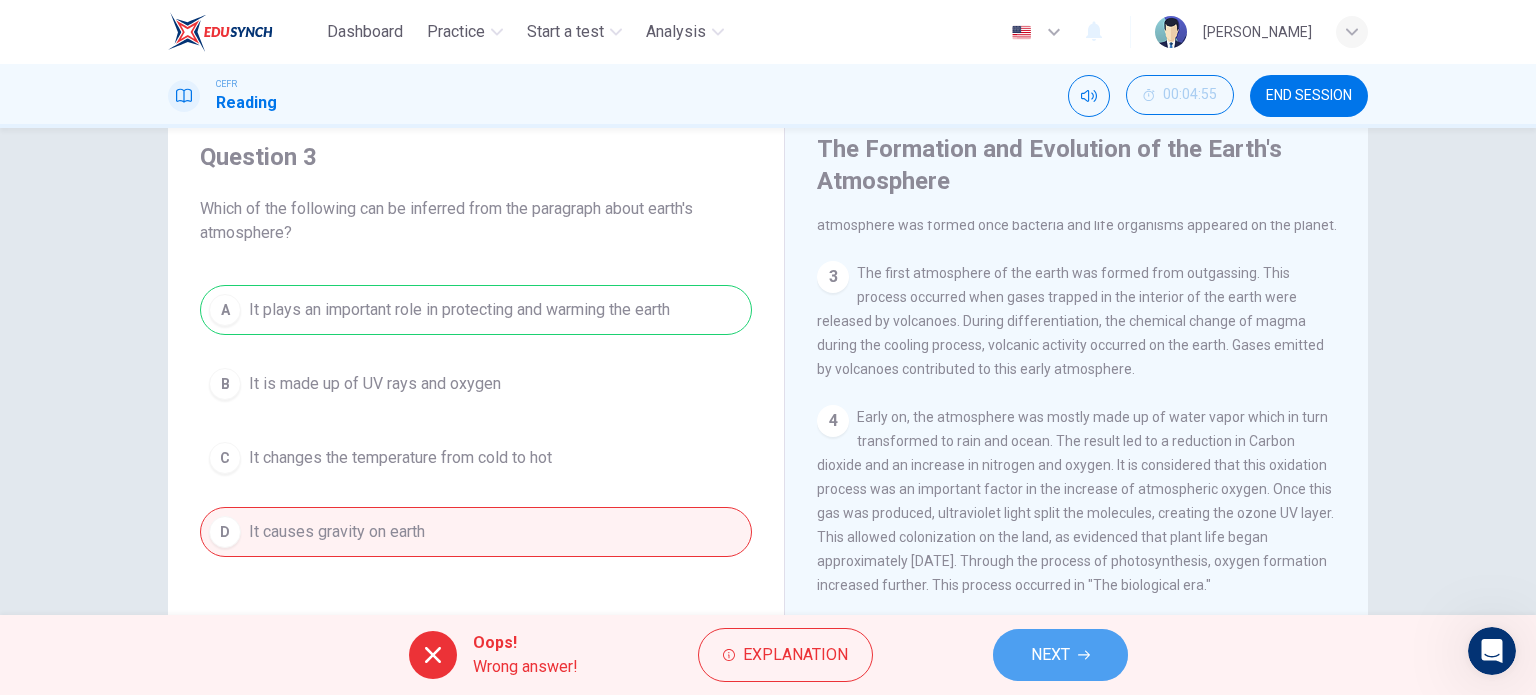 click on "NEXT" at bounding box center (1050, 655) 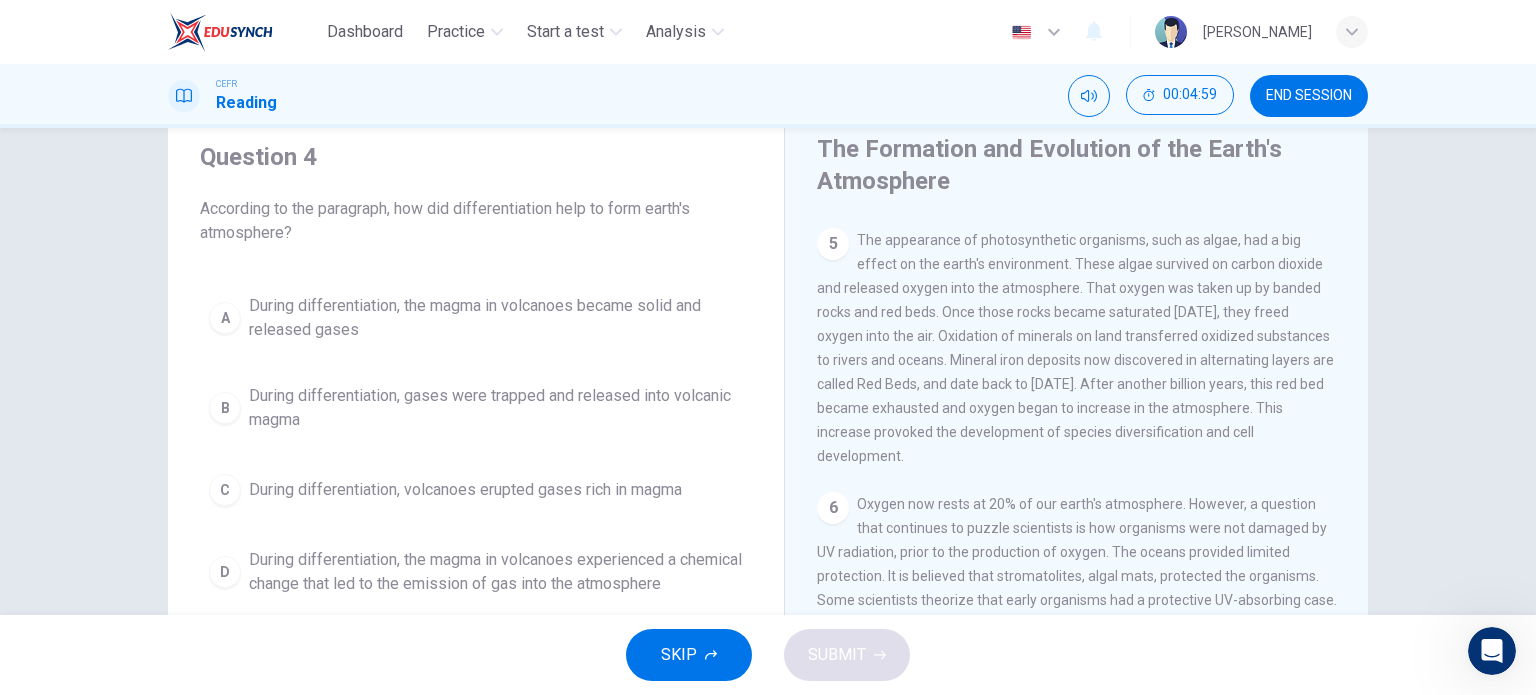 scroll, scrollTop: 701, scrollLeft: 0, axis: vertical 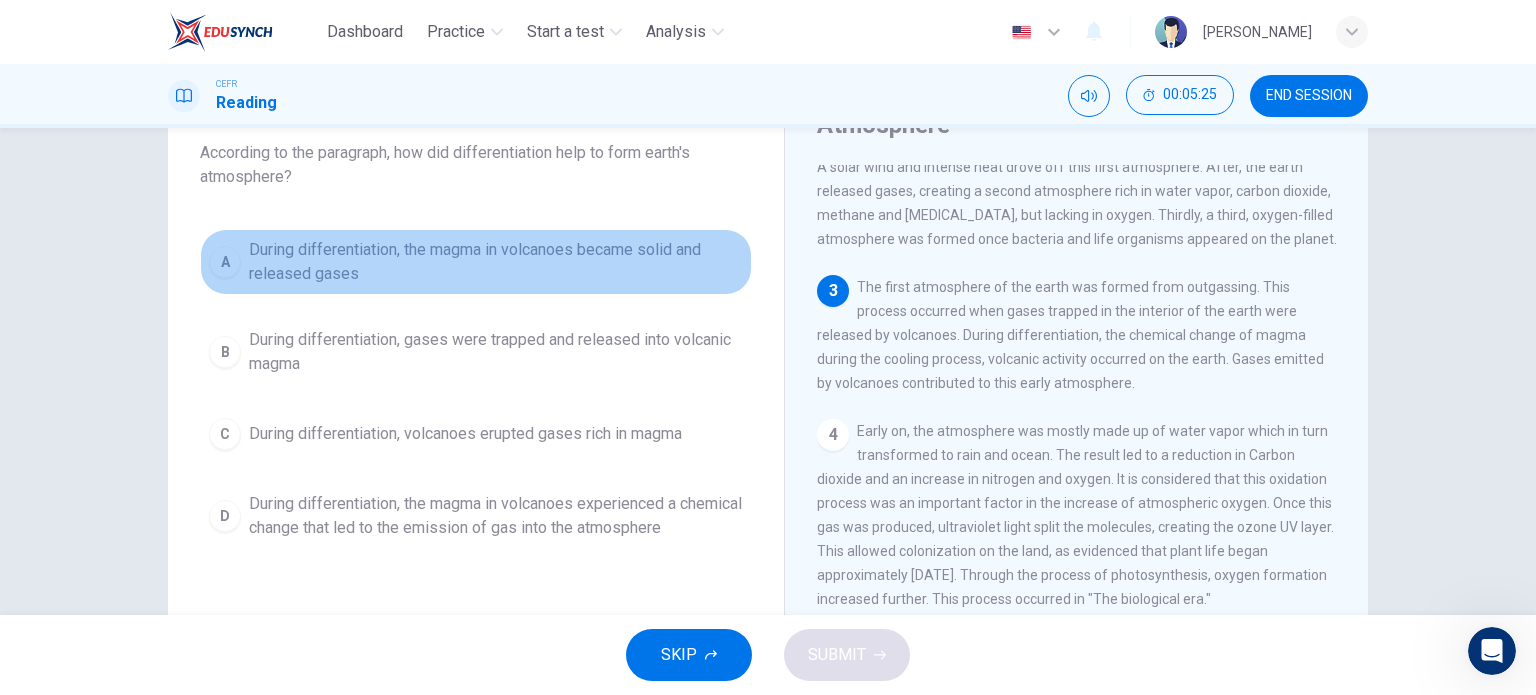 click on "During differentiation, the magma in volcanoes became solid and released gases" at bounding box center [496, 262] 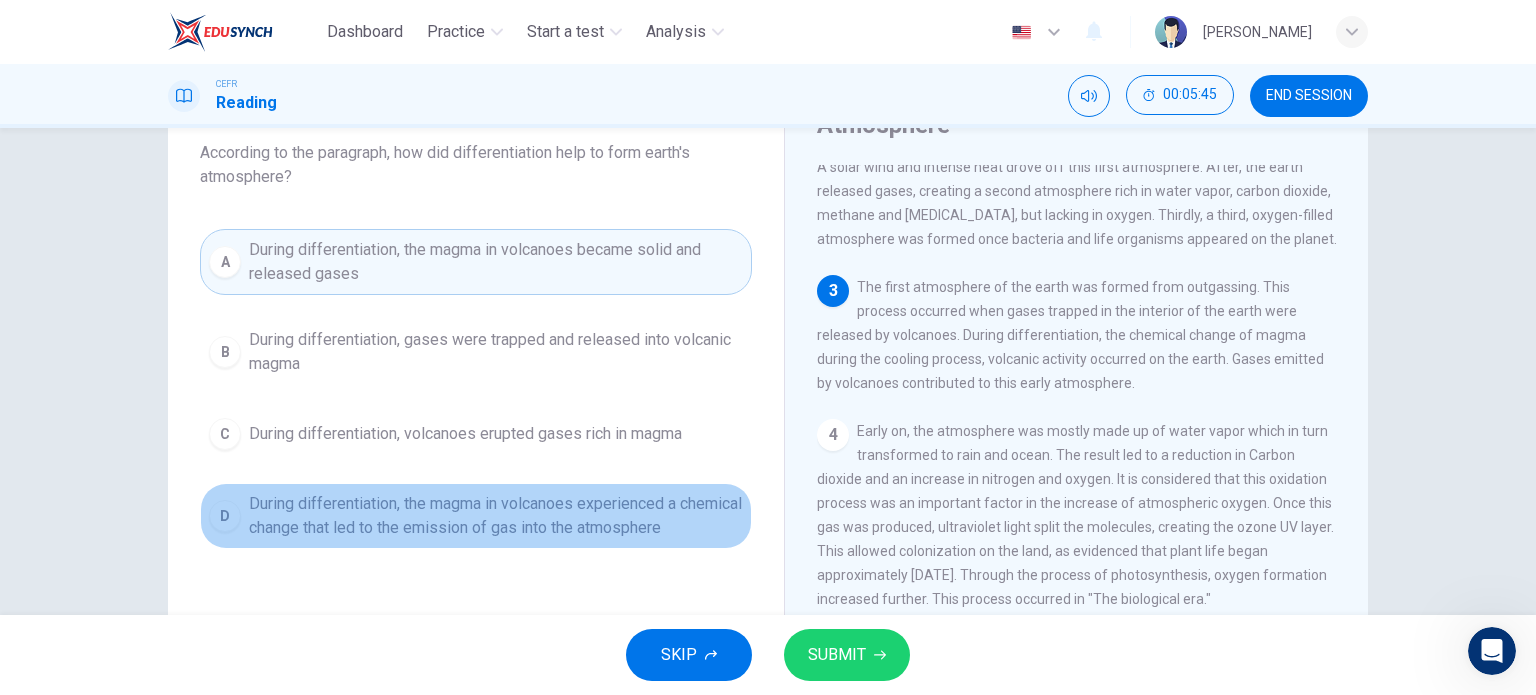 click on "During differentiation, the magma in volcanoes experienced a chemical change that led to the emission of gas into the atmosphere" at bounding box center (496, 516) 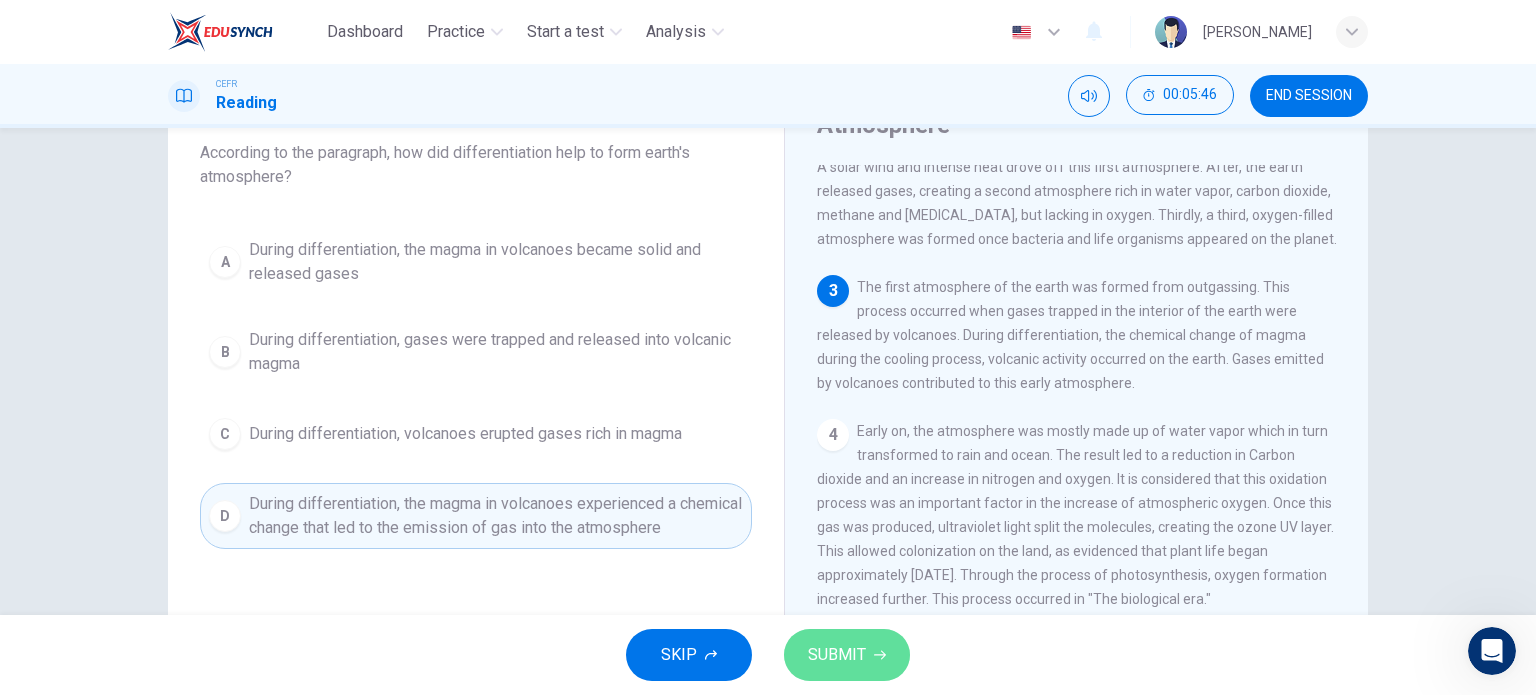 click on "SUBMIT" at bounding box center (837, 655) 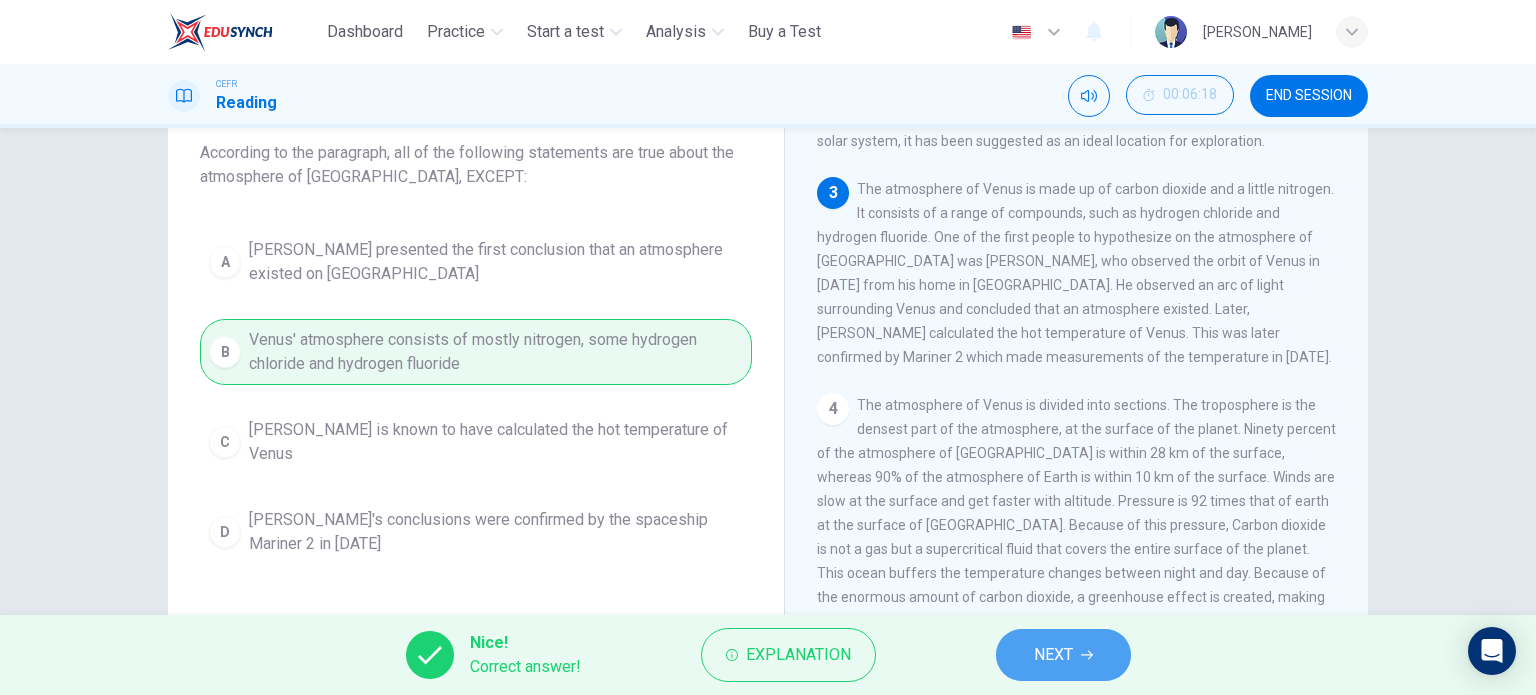click on "NEXT" at bounding box center [1063, 655] 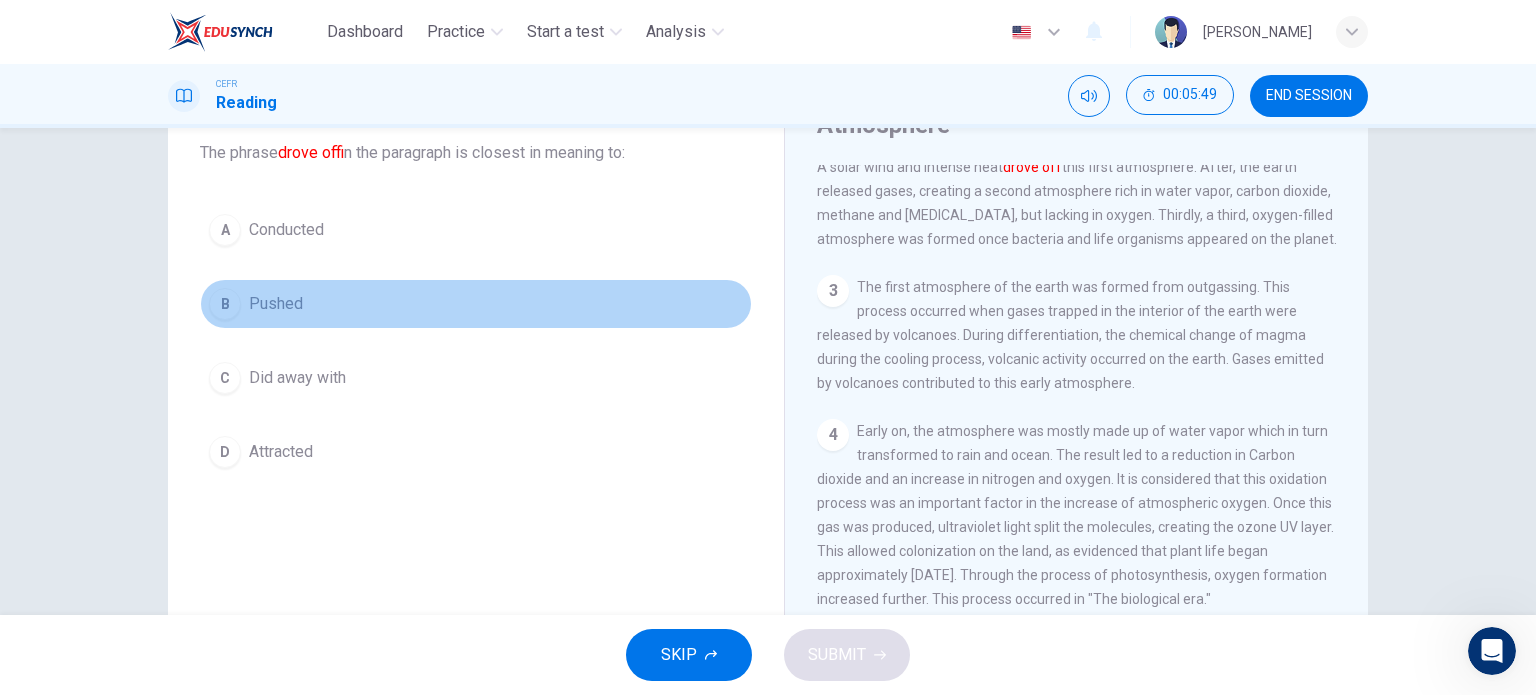 click on "B Pushed" at bounding box center [476, 304] 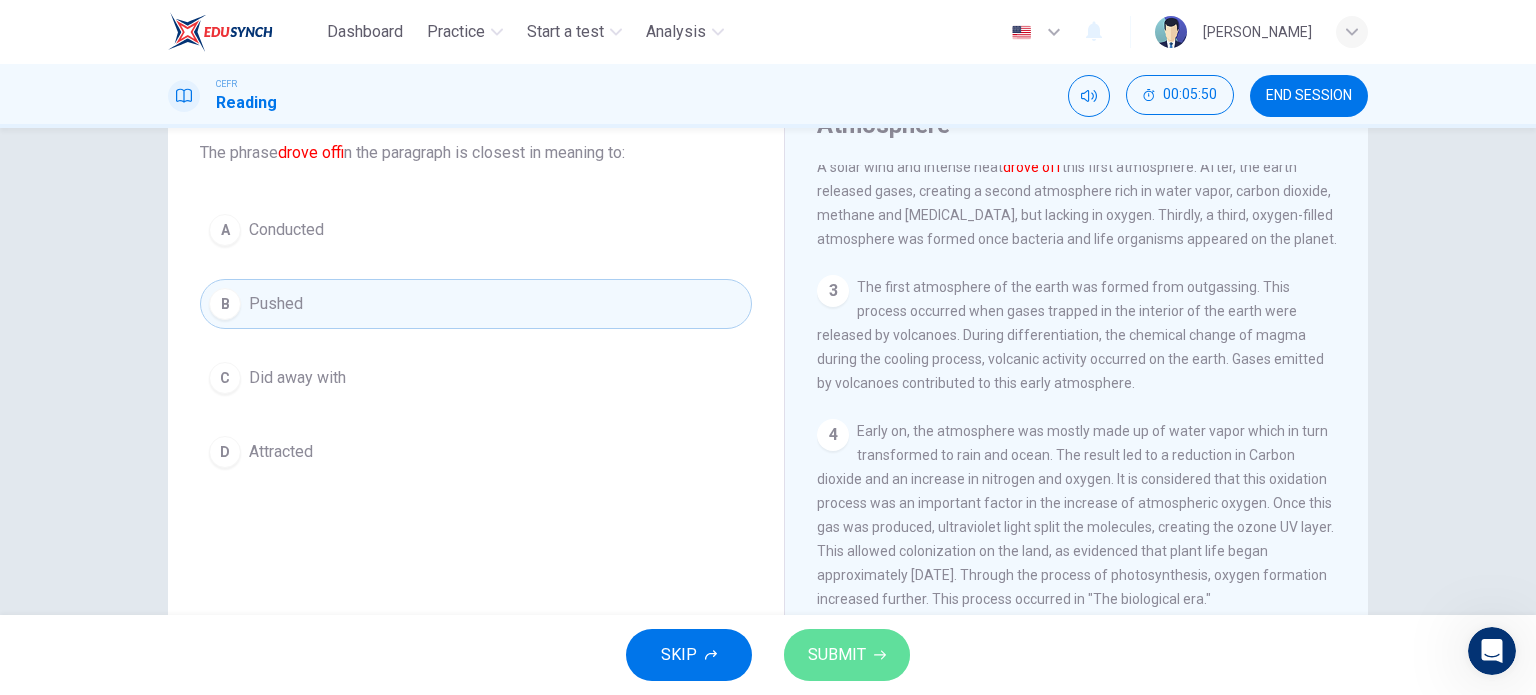 click on "SUBMIT" at bounding box center [837, 655] 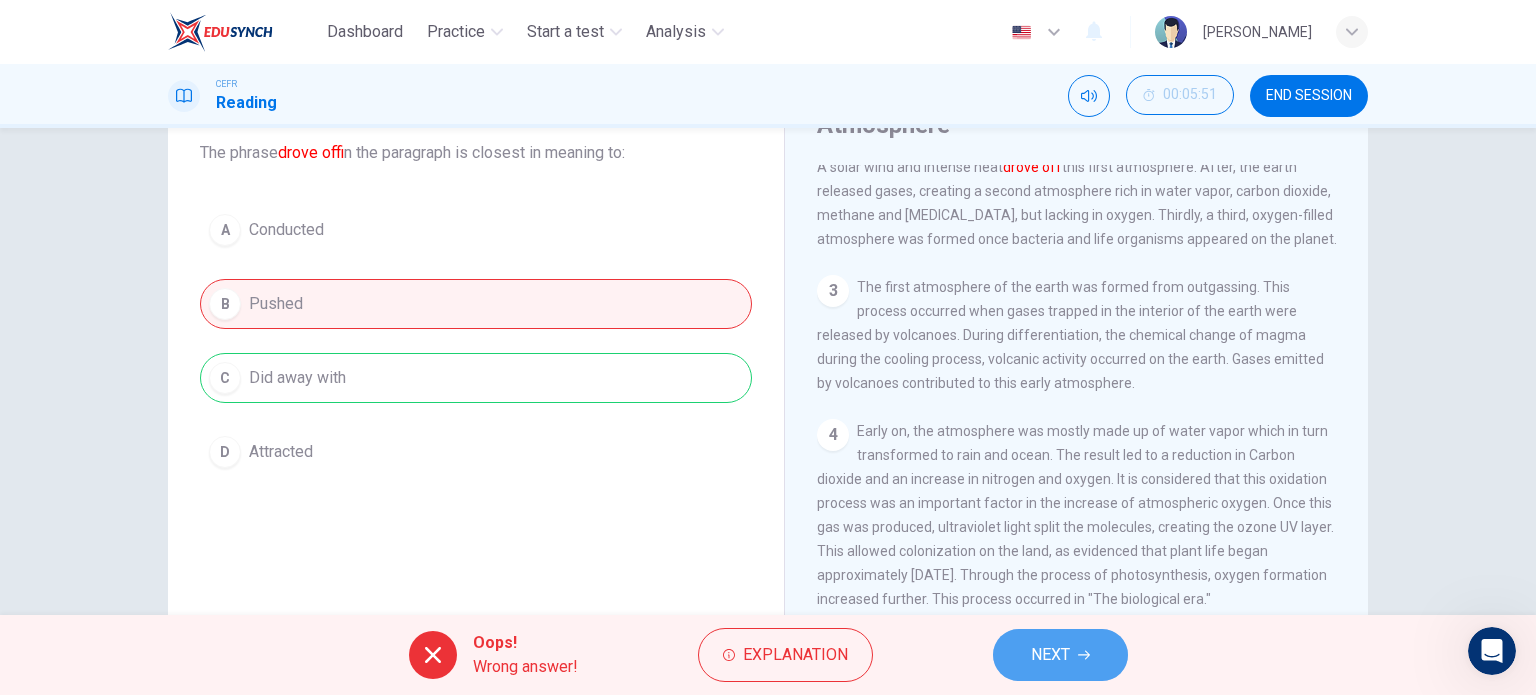 click on "NEXT" at bounding box center [1060, 655] 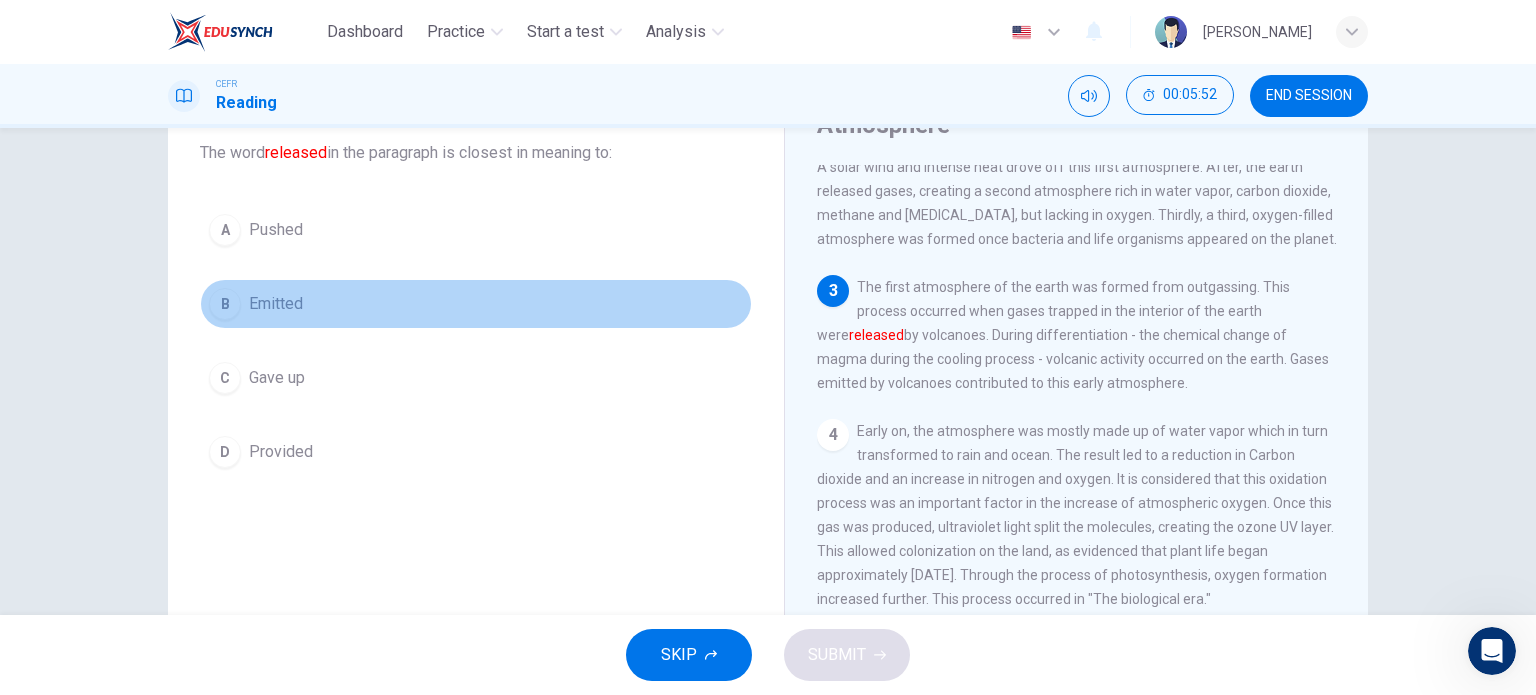 click on "B Emitted" at bounding box center (476, 304) 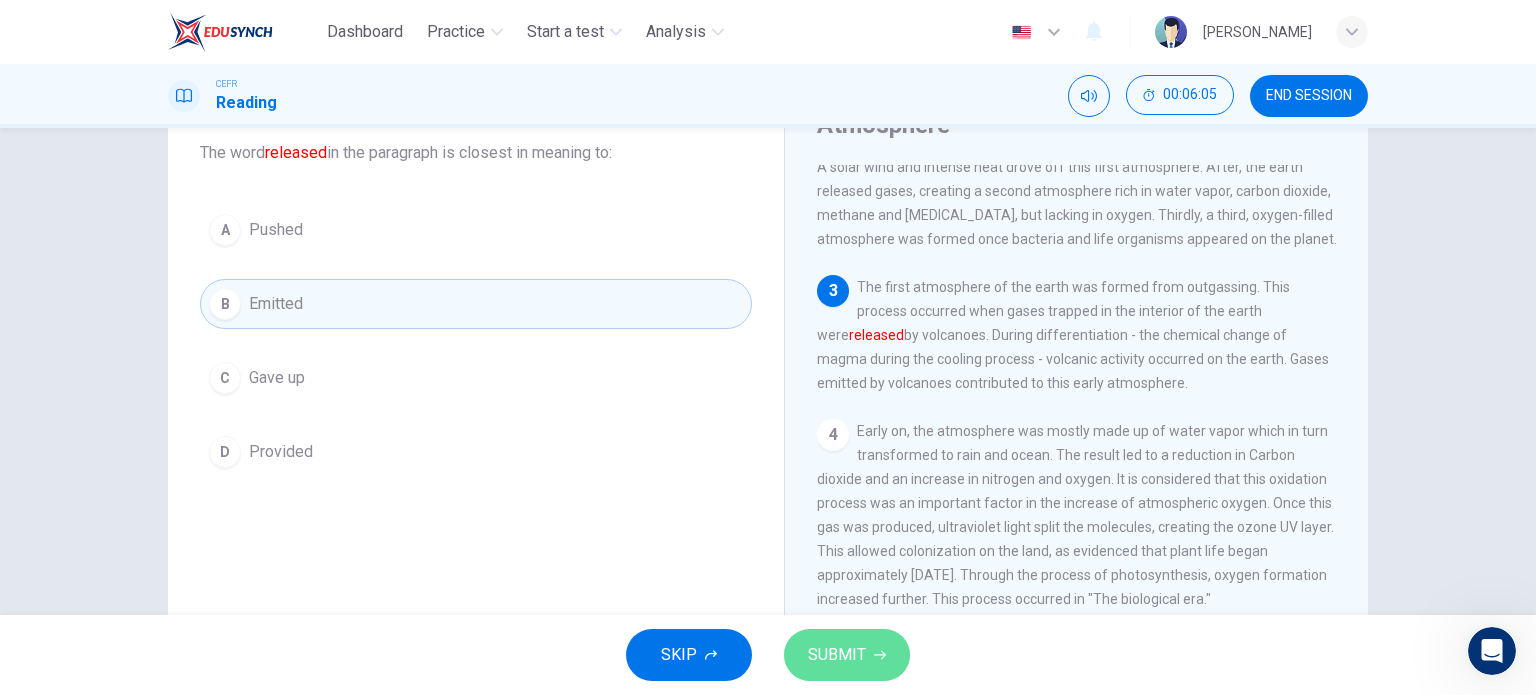 click on "SUBMIT" at bounding box center (847, 655) 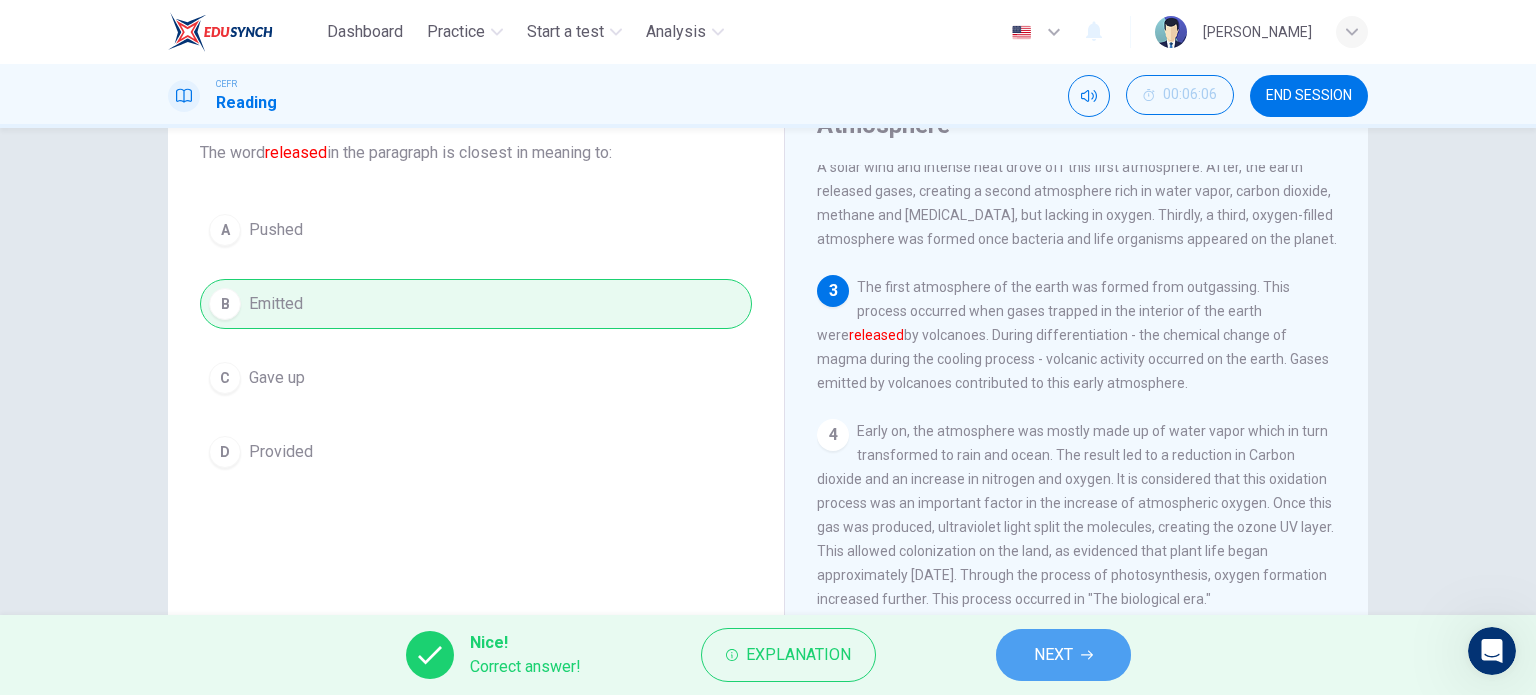click on "NEXT" at bounding box center (1053, 655) 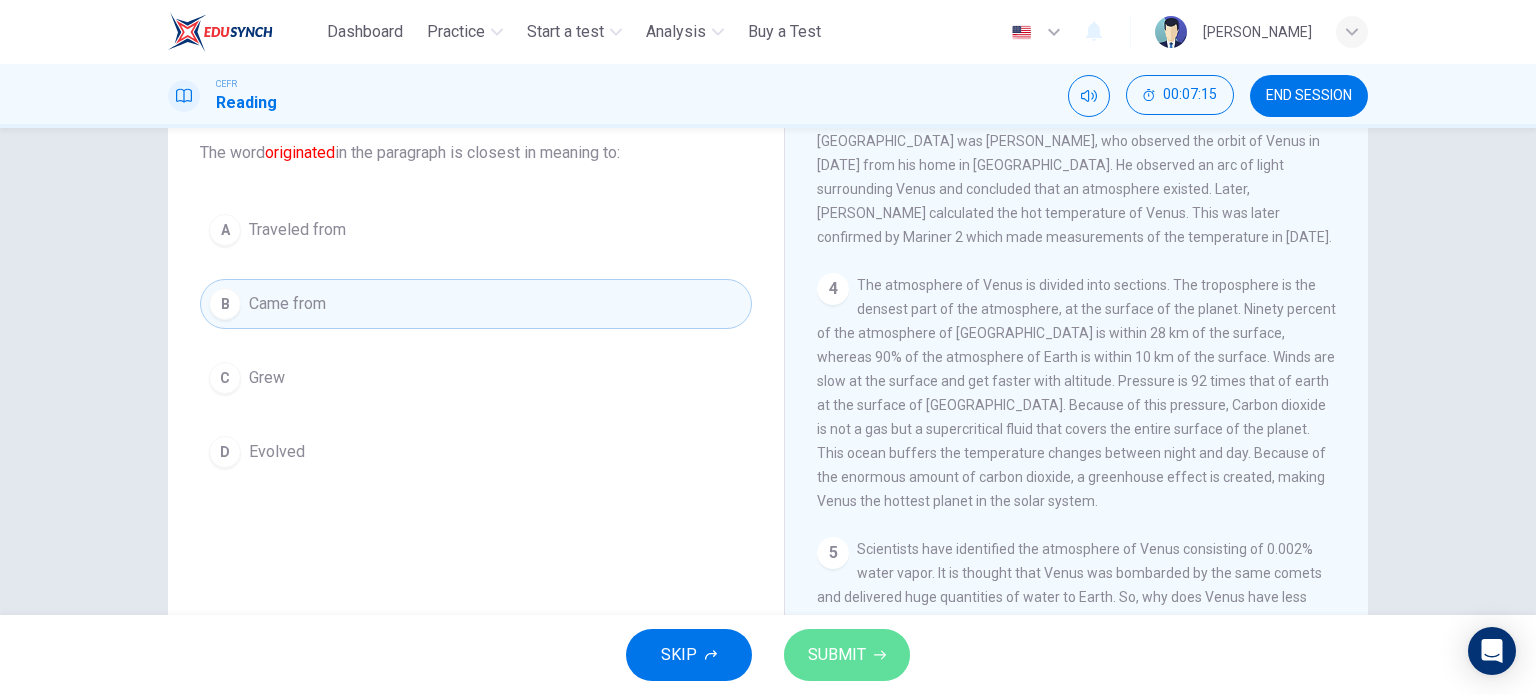 scroll, scrollTop: 0, scrollLeft: 0, axis: both 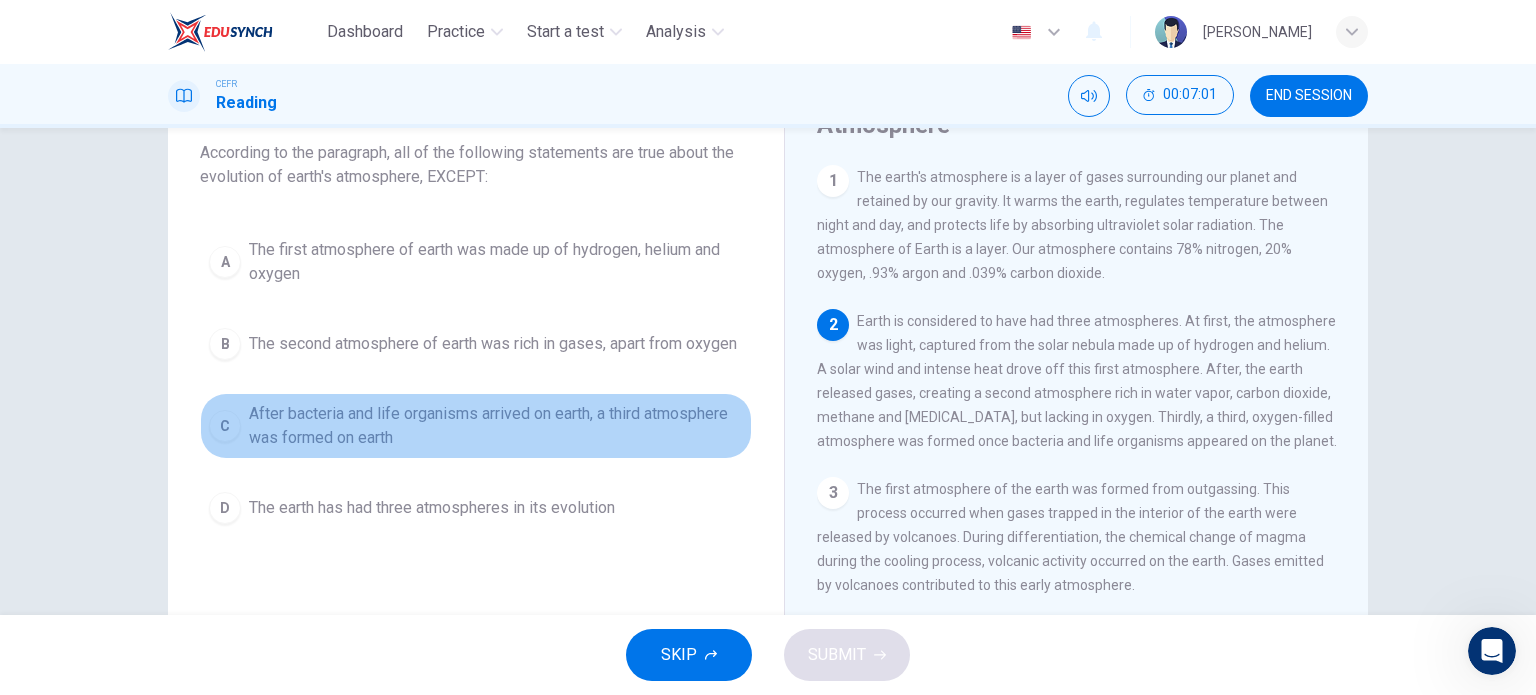 click on "After bacteria and life organisms arrived on earth, a third atmosphere was formed on earth" at bounding box center [496, 426] 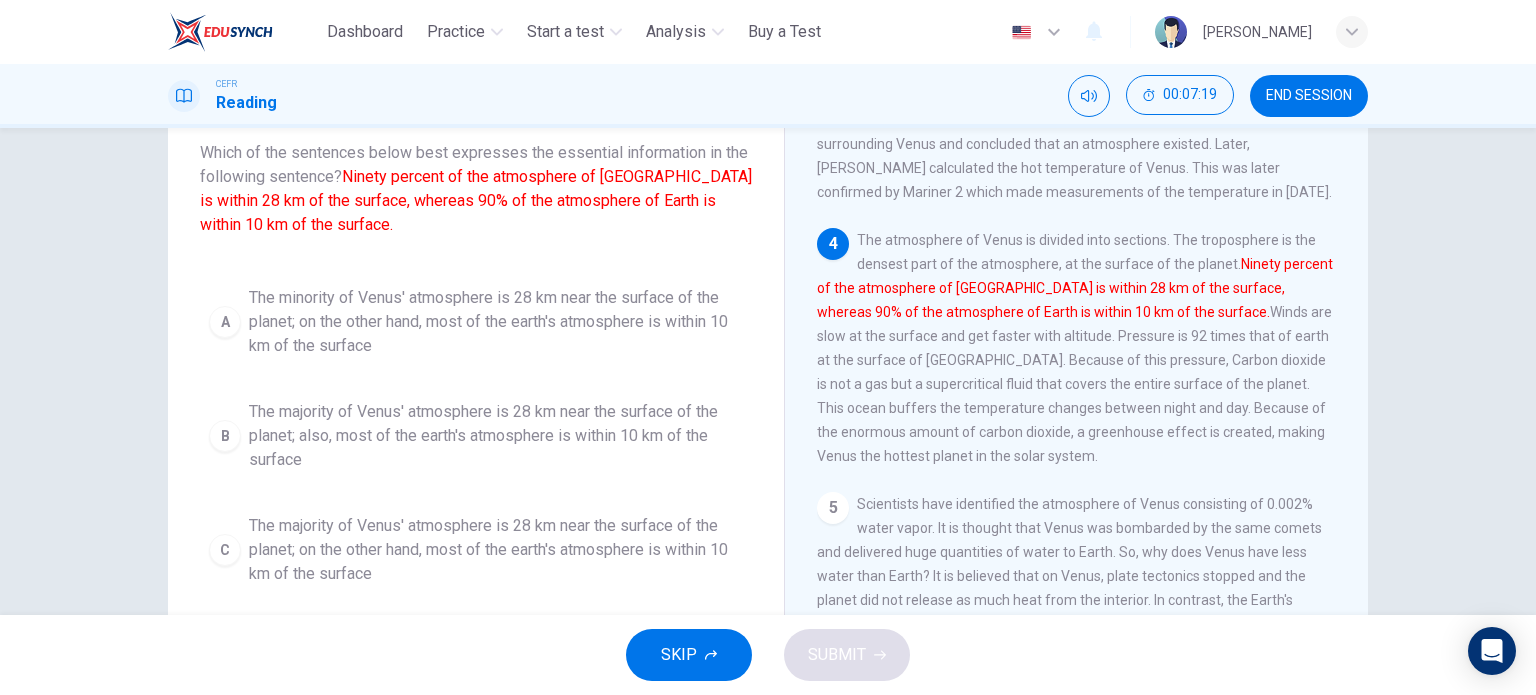 click on "D The earth has had three atmospheres in its evolution" at bounding box center (476, 508) 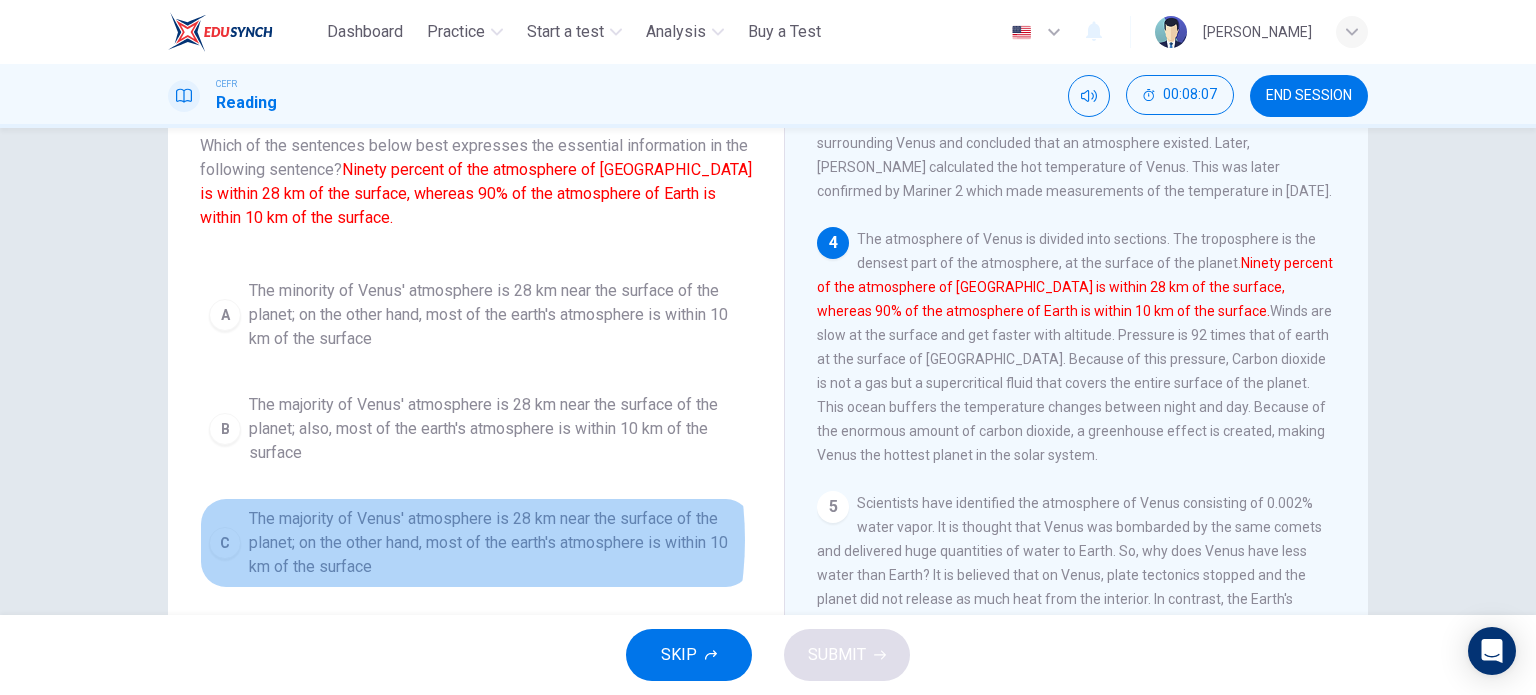 click on "SUBMIT" at bounding box center [847, 655] 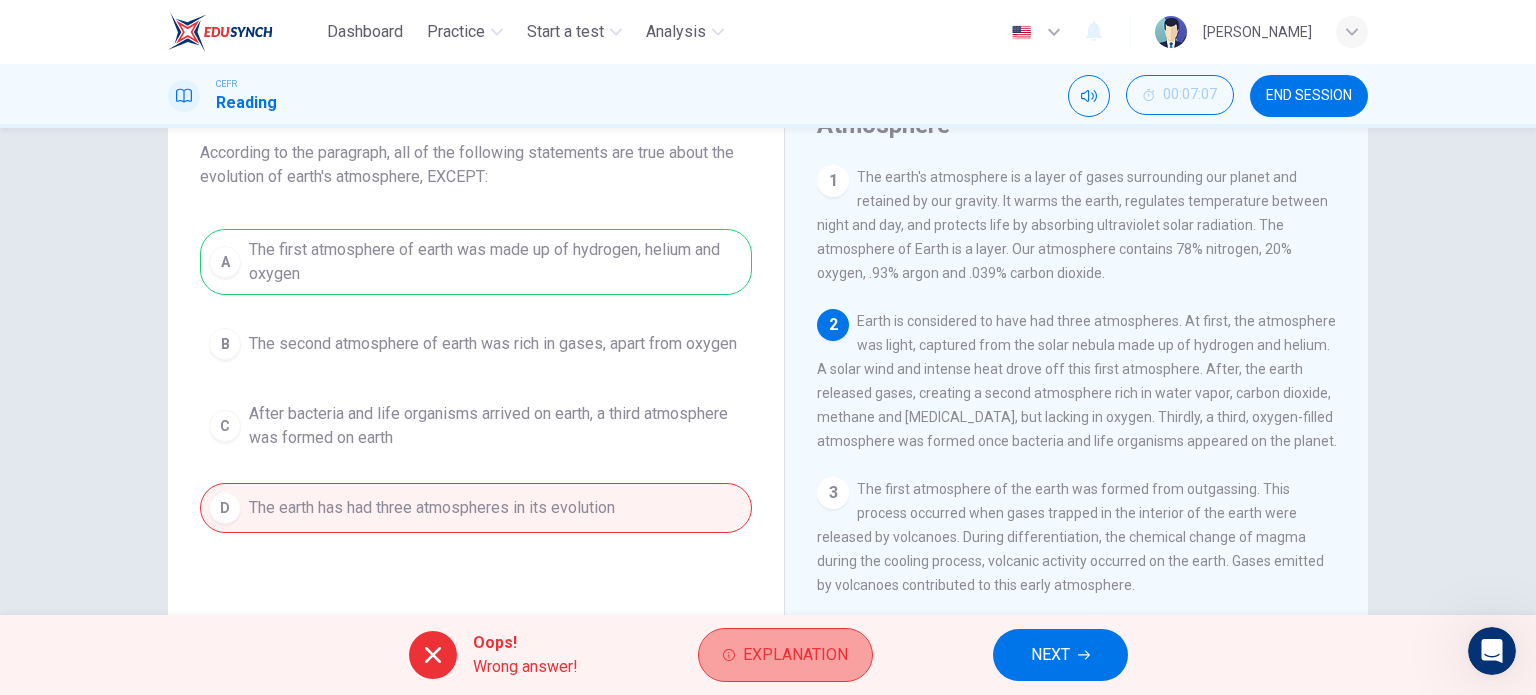 click on "Explanation" at bounding box center (785, 655) 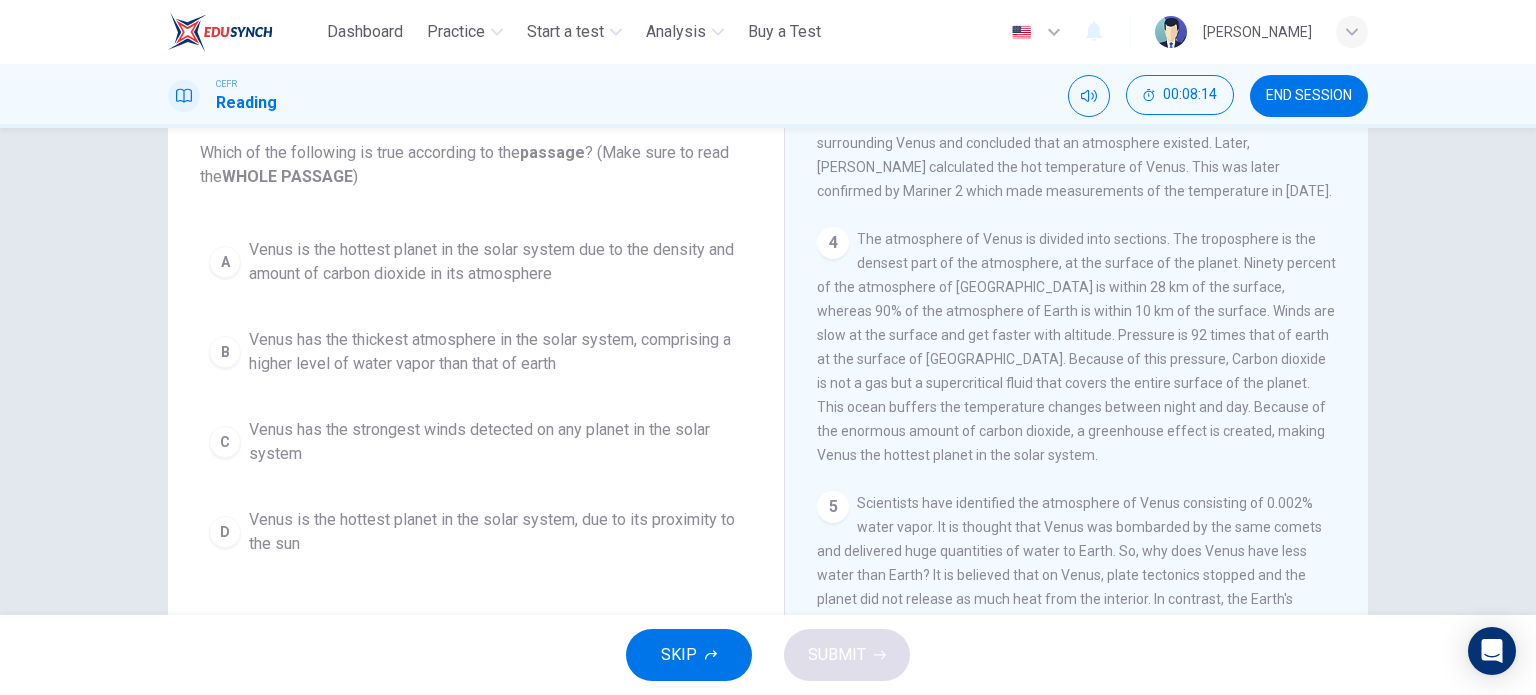 click 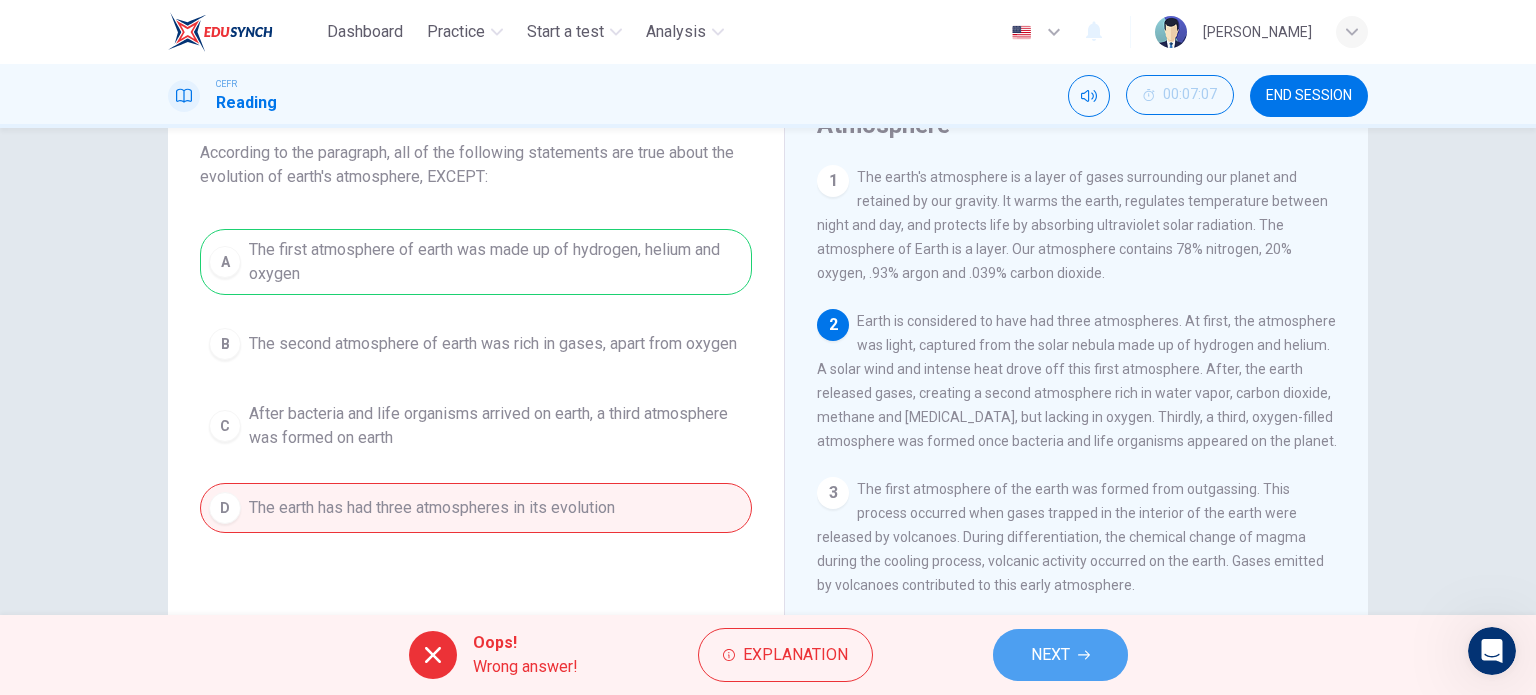 click on "NEXT" at bounding box center [1050, 655] 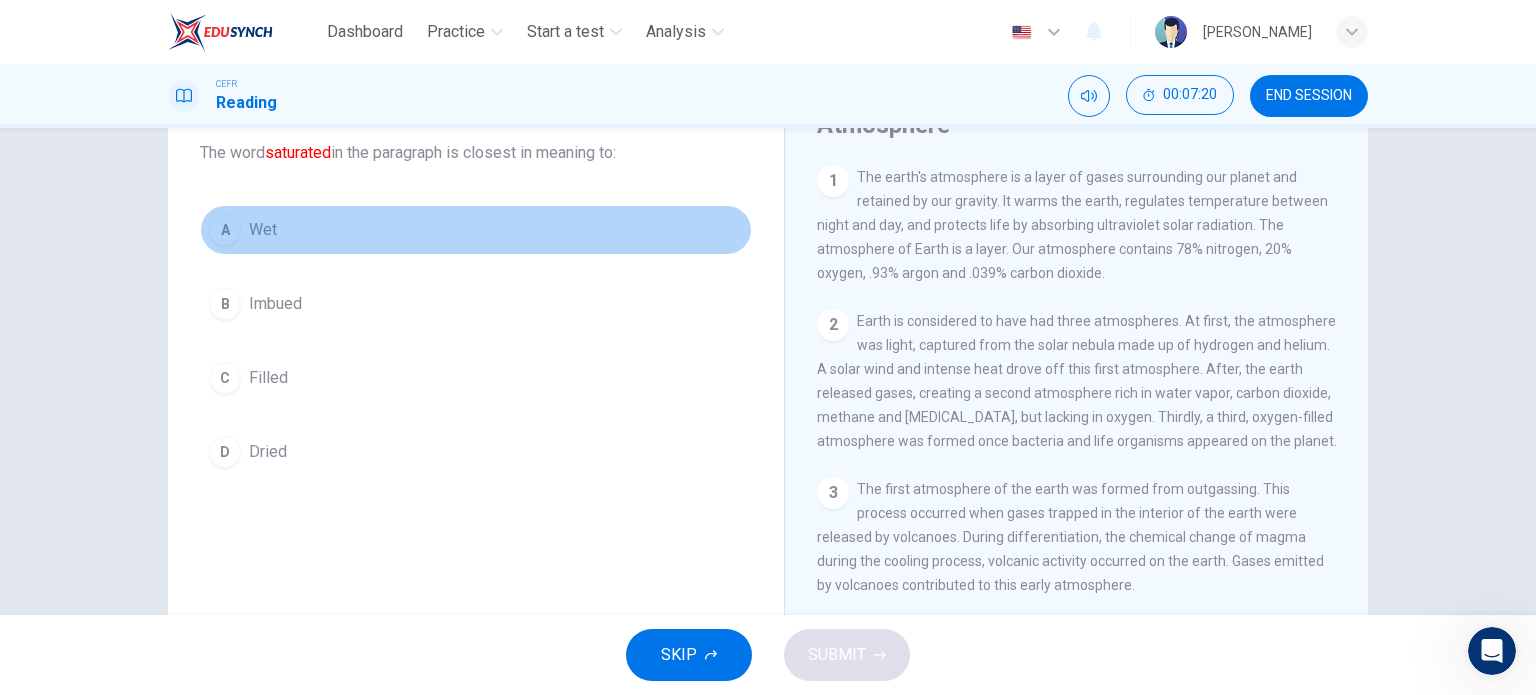click on "A Wet" at bounding box center [476, 230] 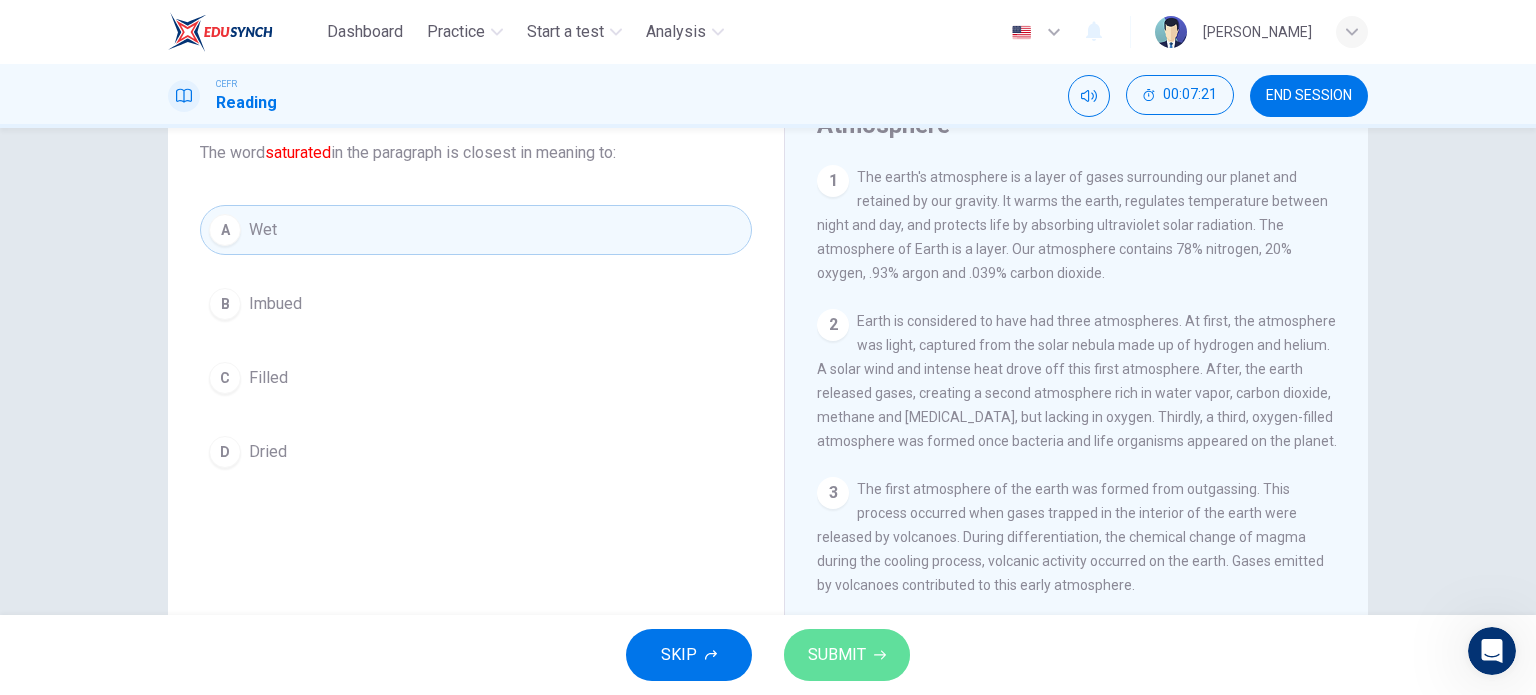 click on "SUBMIT" at bounding box center (847, 655) 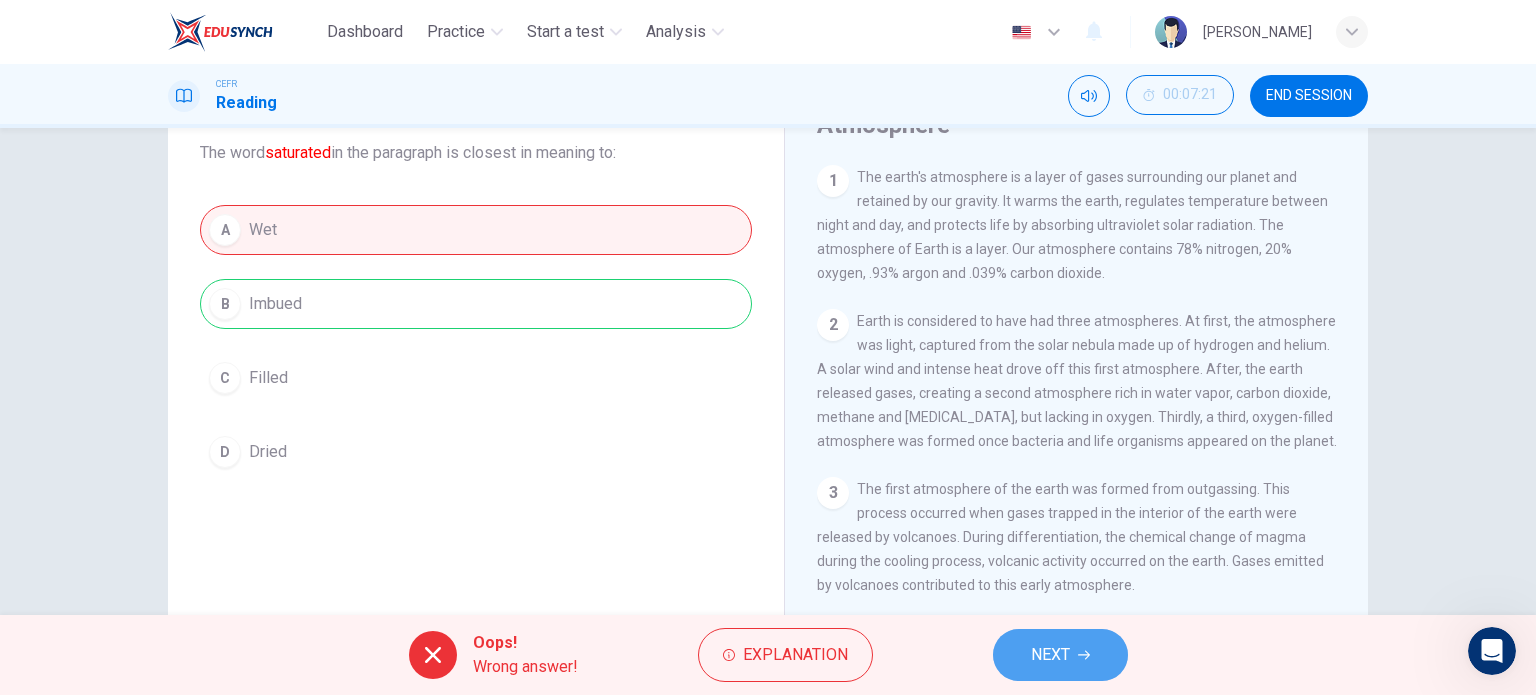 click on "NEXT" at bounding box center (1050, 655) 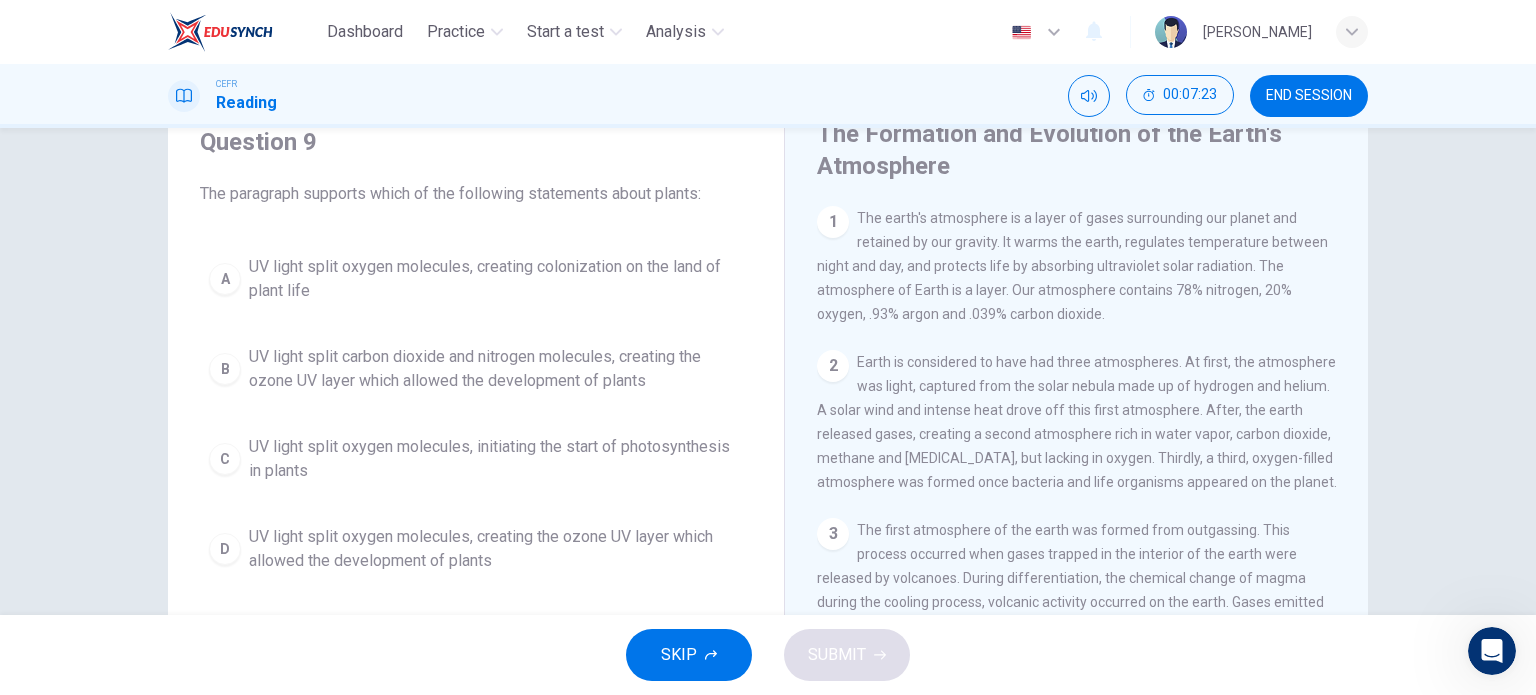 scroll, scrollTop: 80, scrollLeft: 0, axis: vertical 